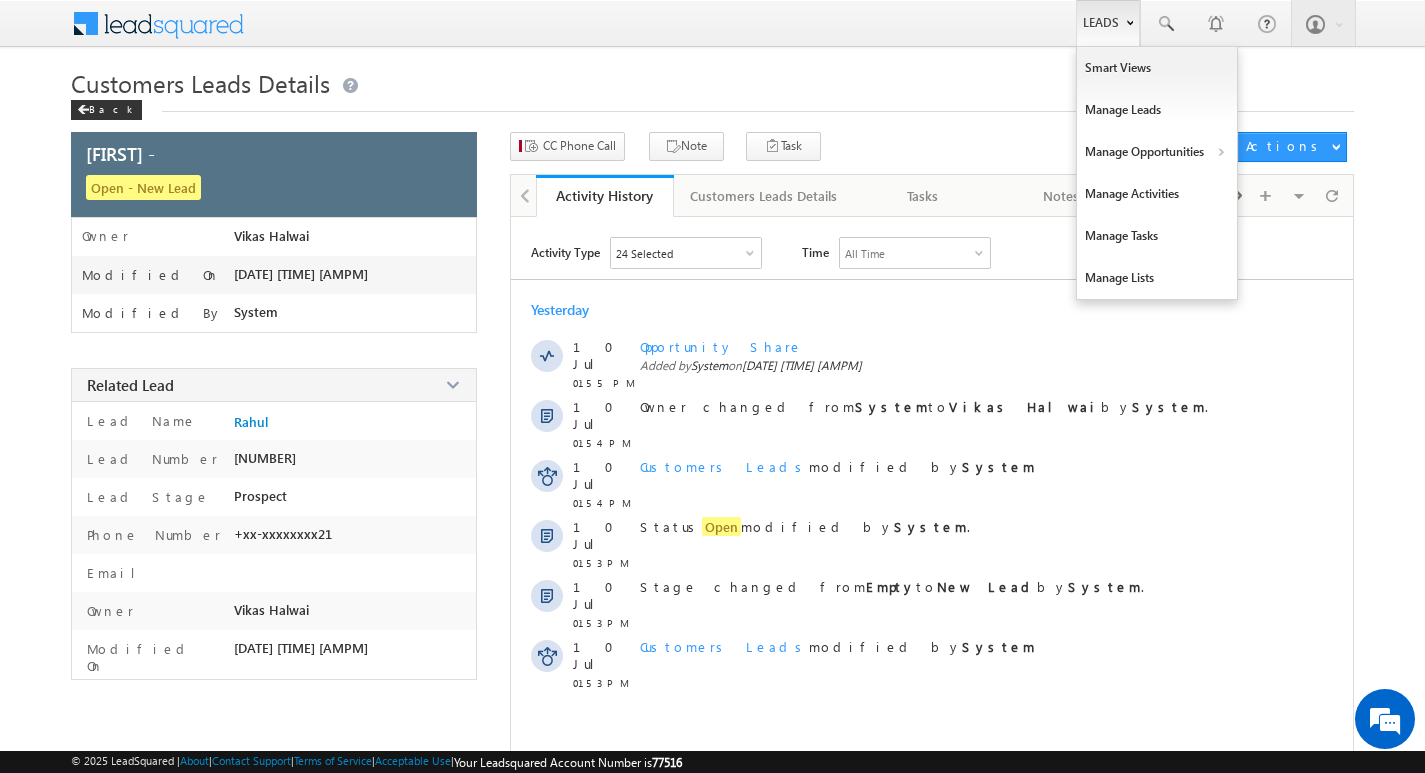 scroll, scrollTop: 0, scrollLeft: 0, axis: both 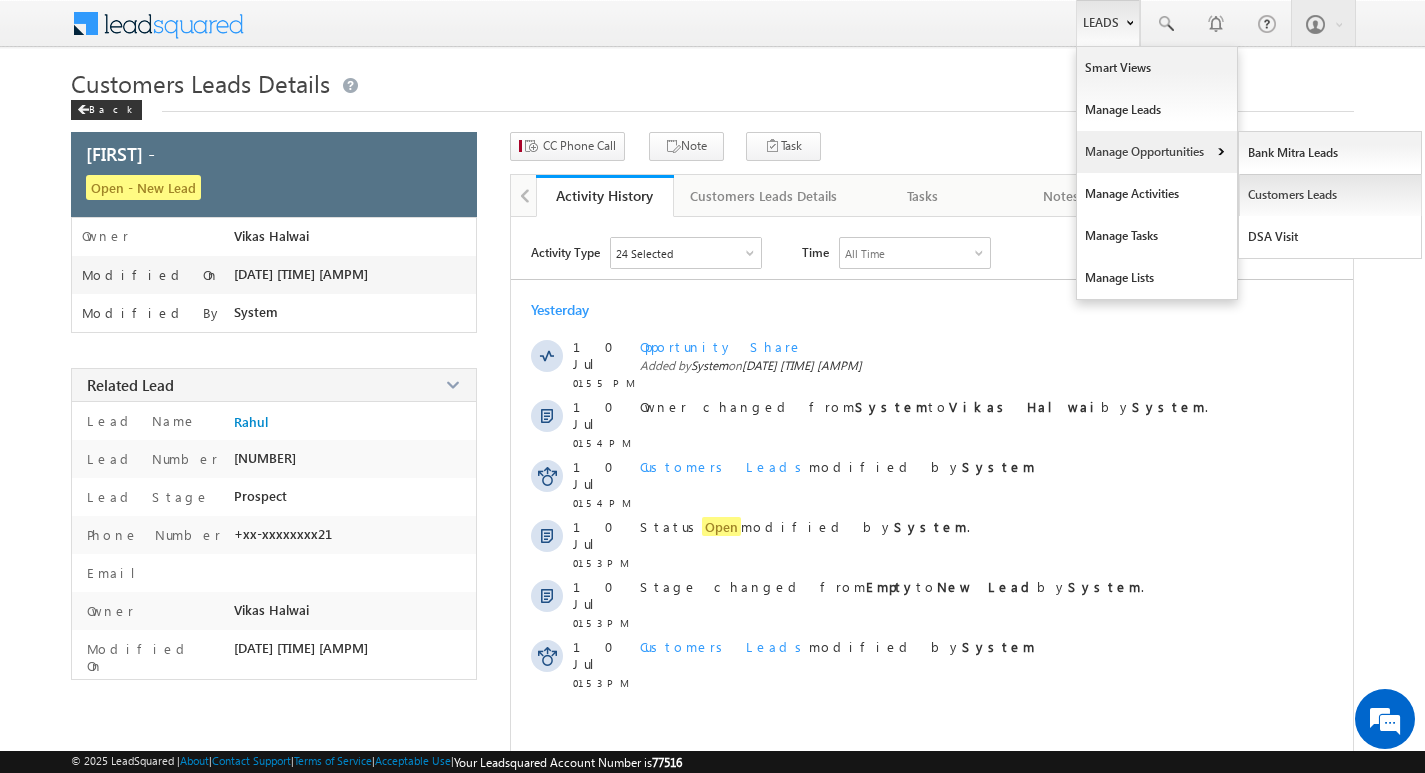 click on "Customers Leads" at bounding box center [1330, 195] 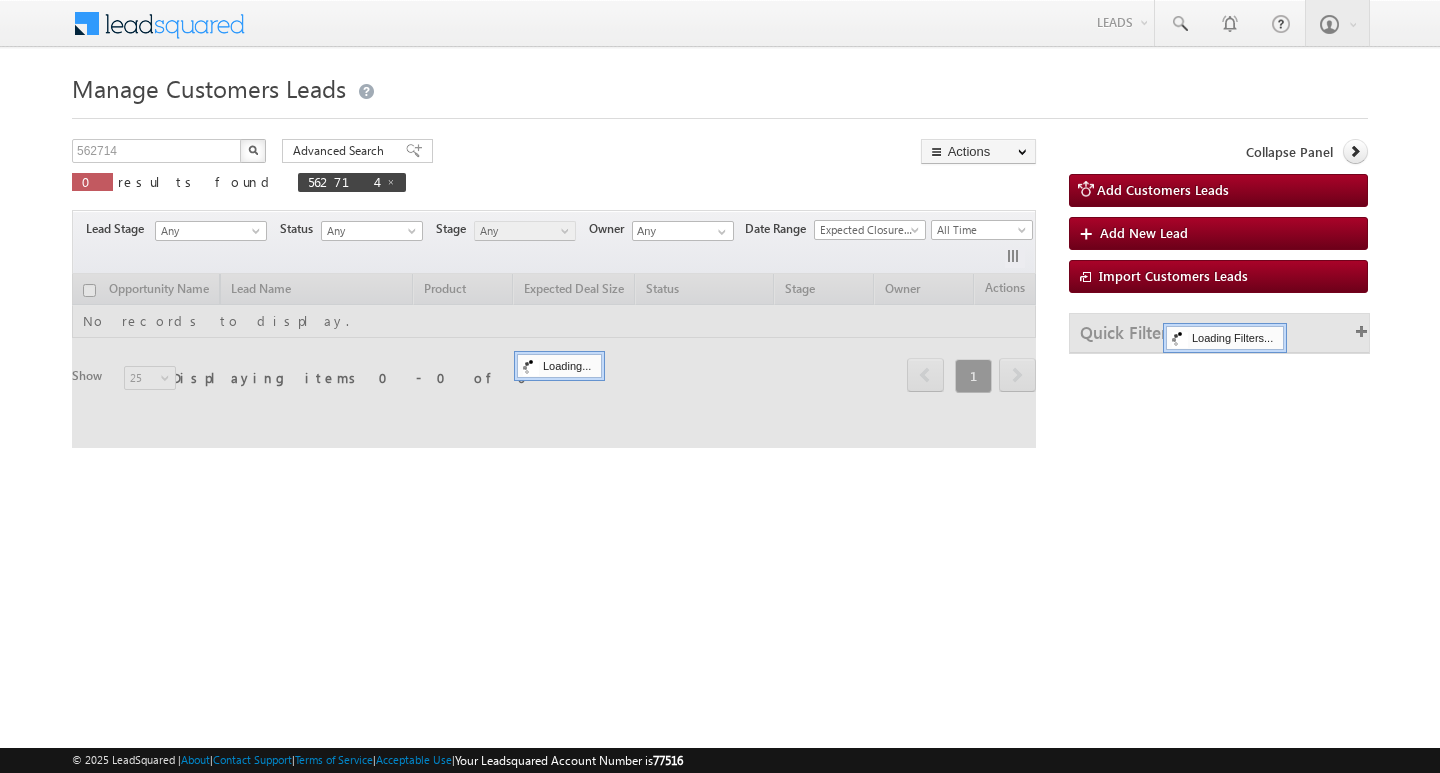 scroll, scrollTop: 0, scrollLeft: 0, axis: both 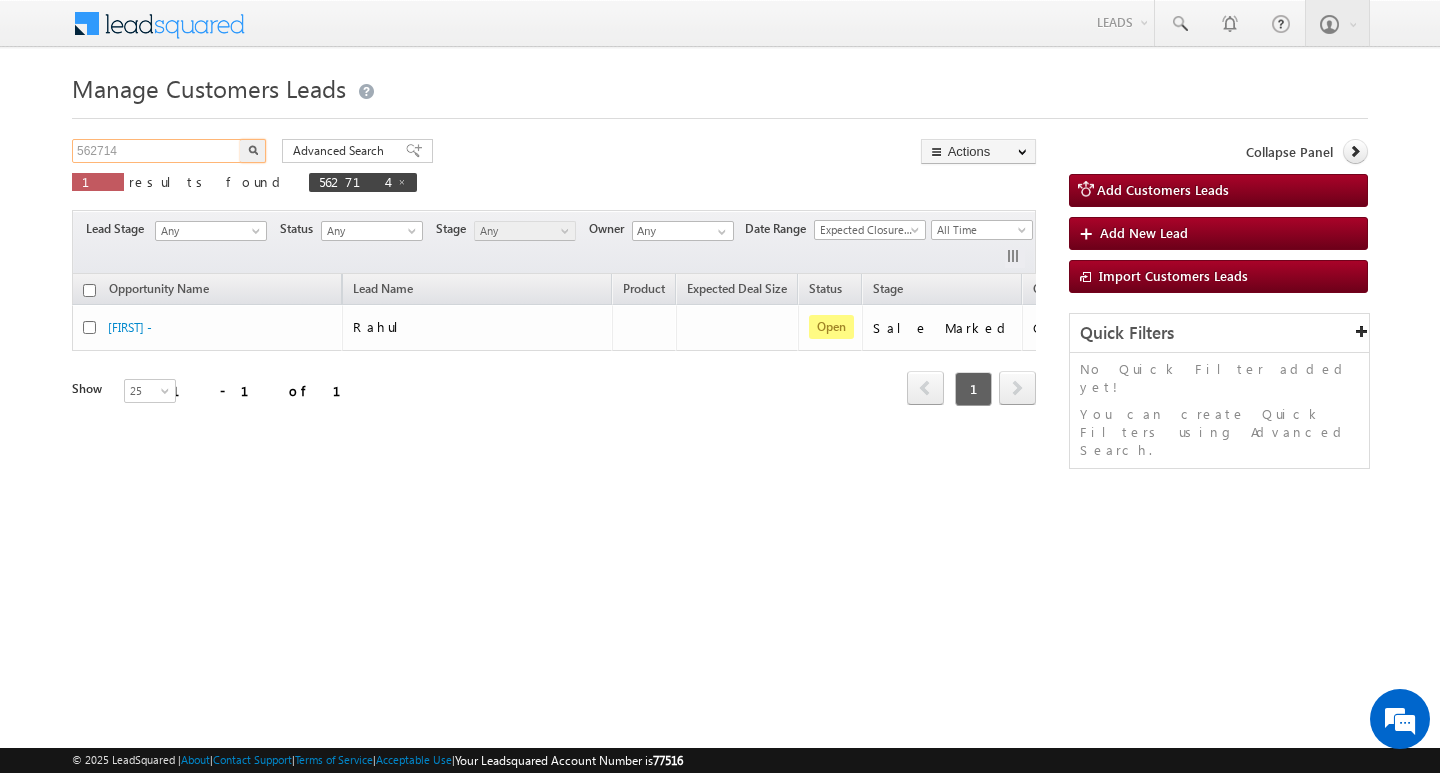 click on "562714" at bounding box center (157, 151) 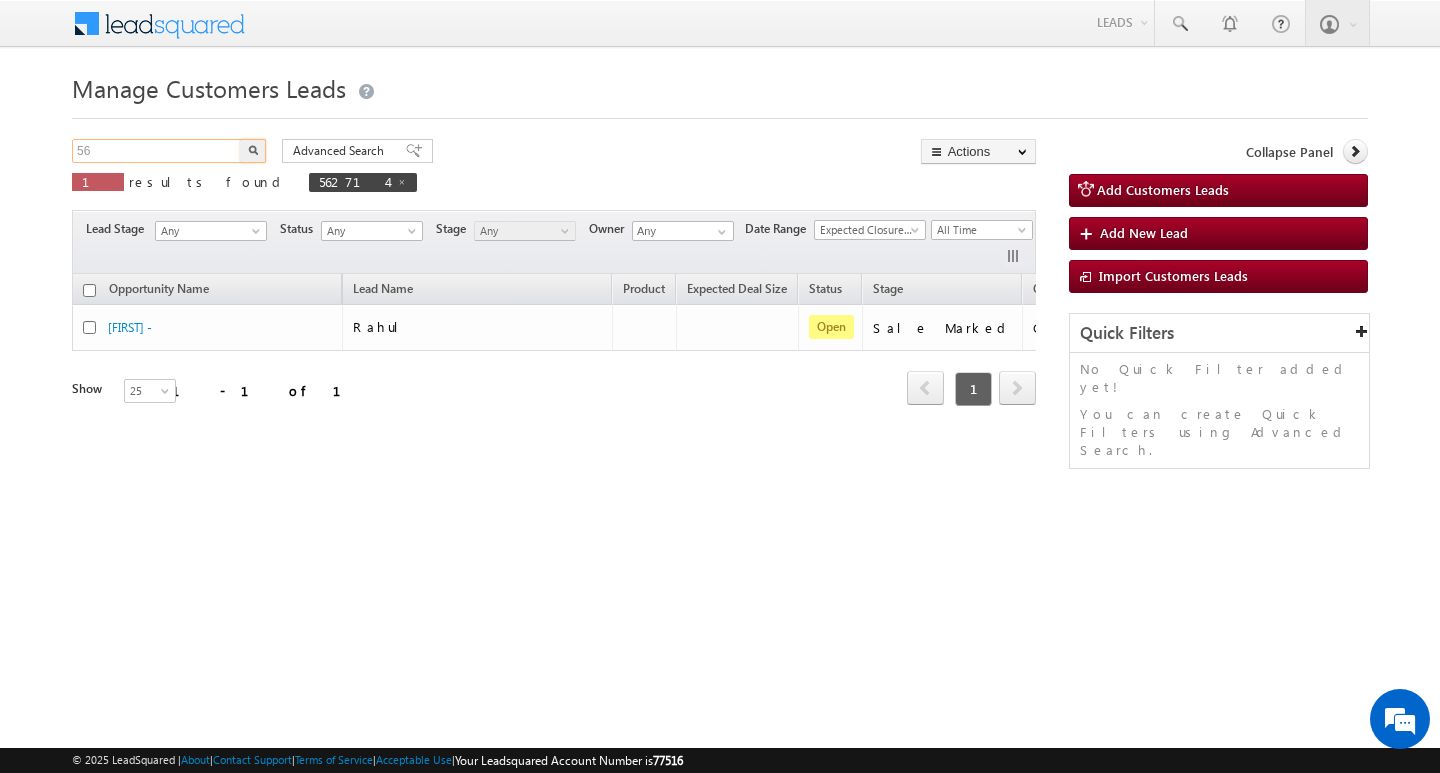 type on "5" 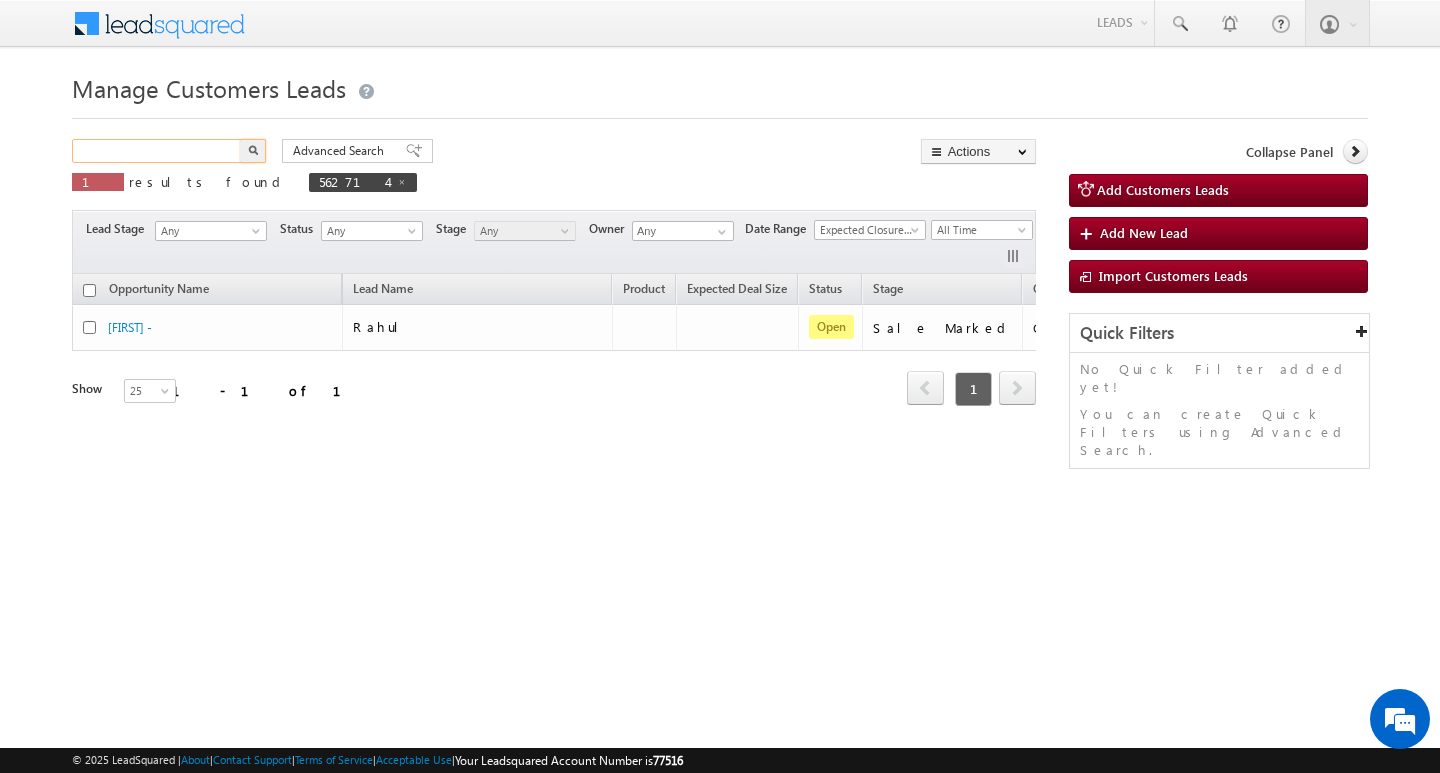 paste on "563464" 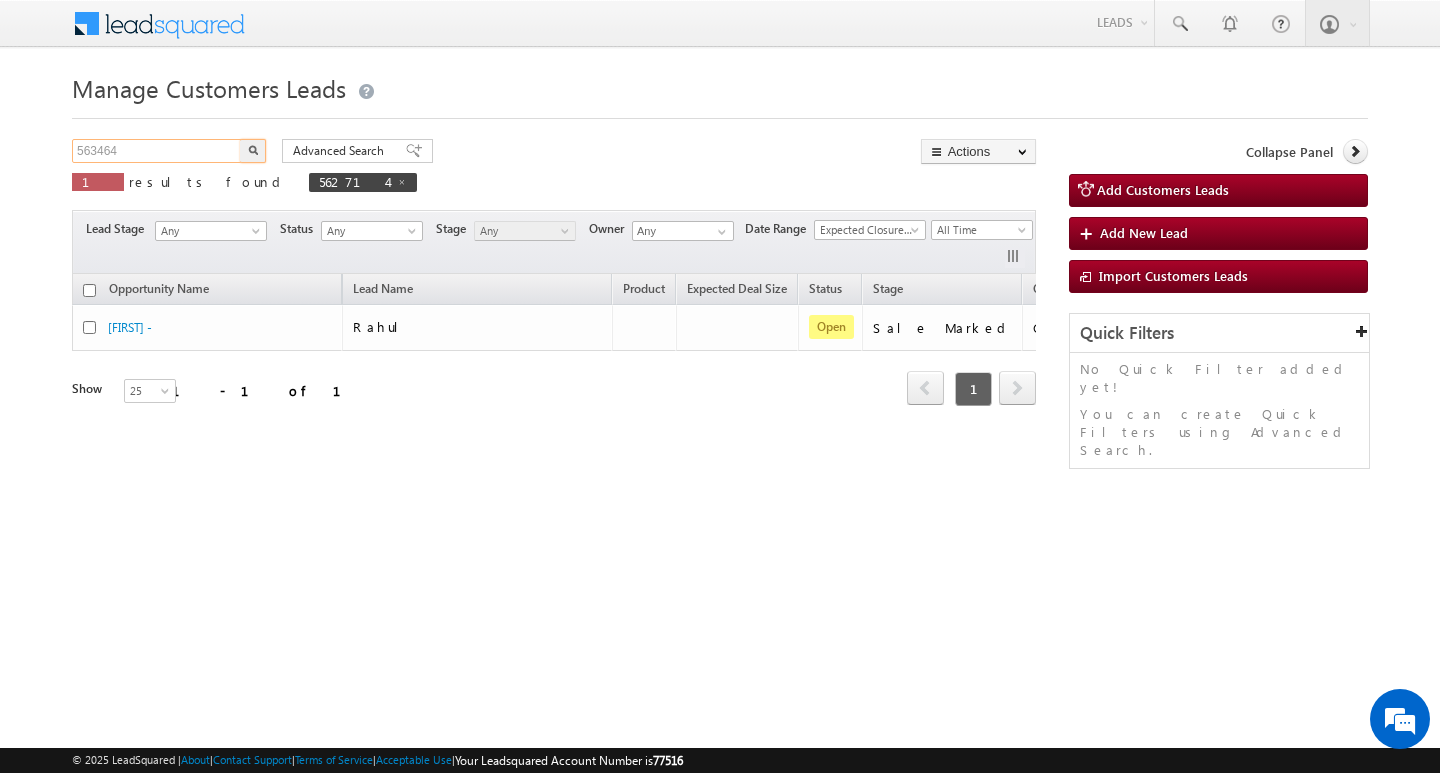 type on "563464" 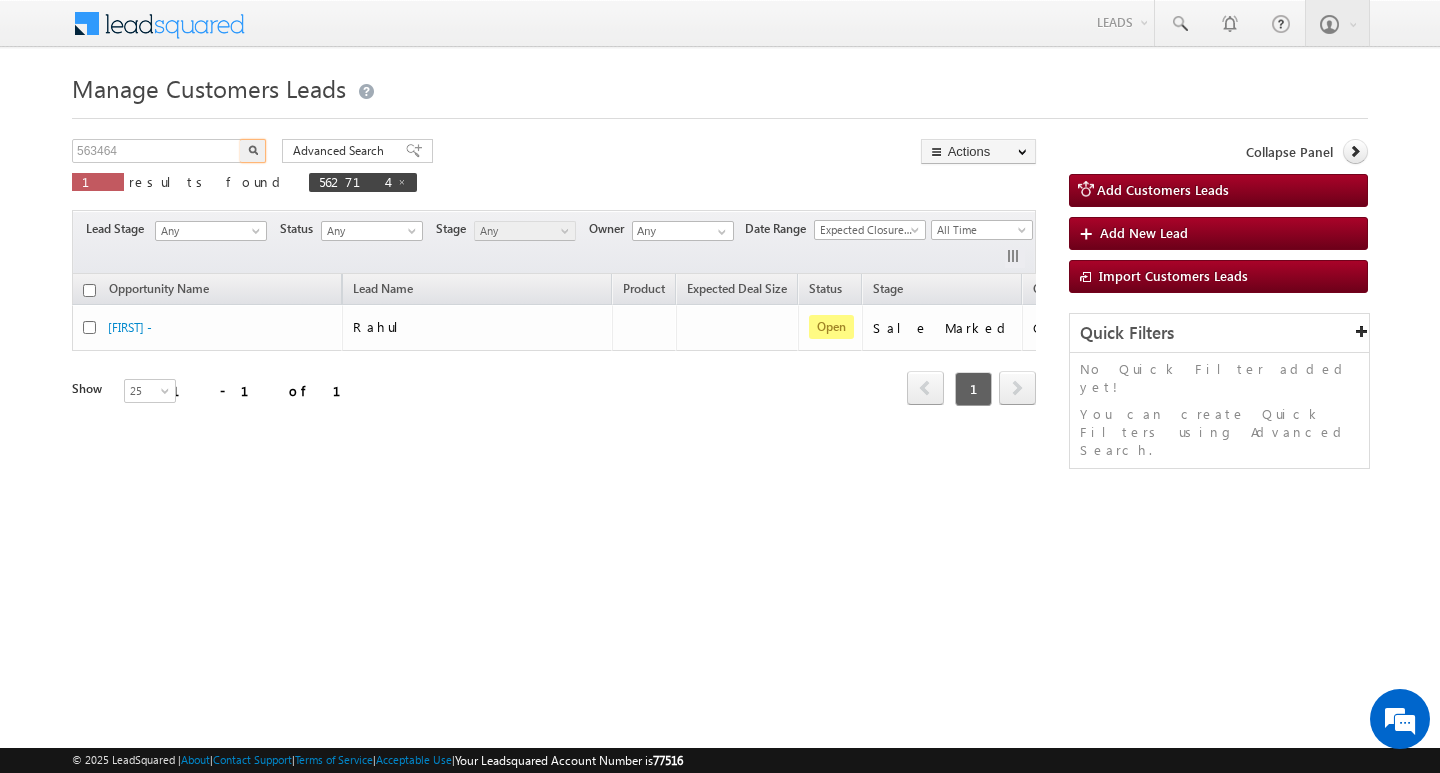 click at bounding box center (253, 150) 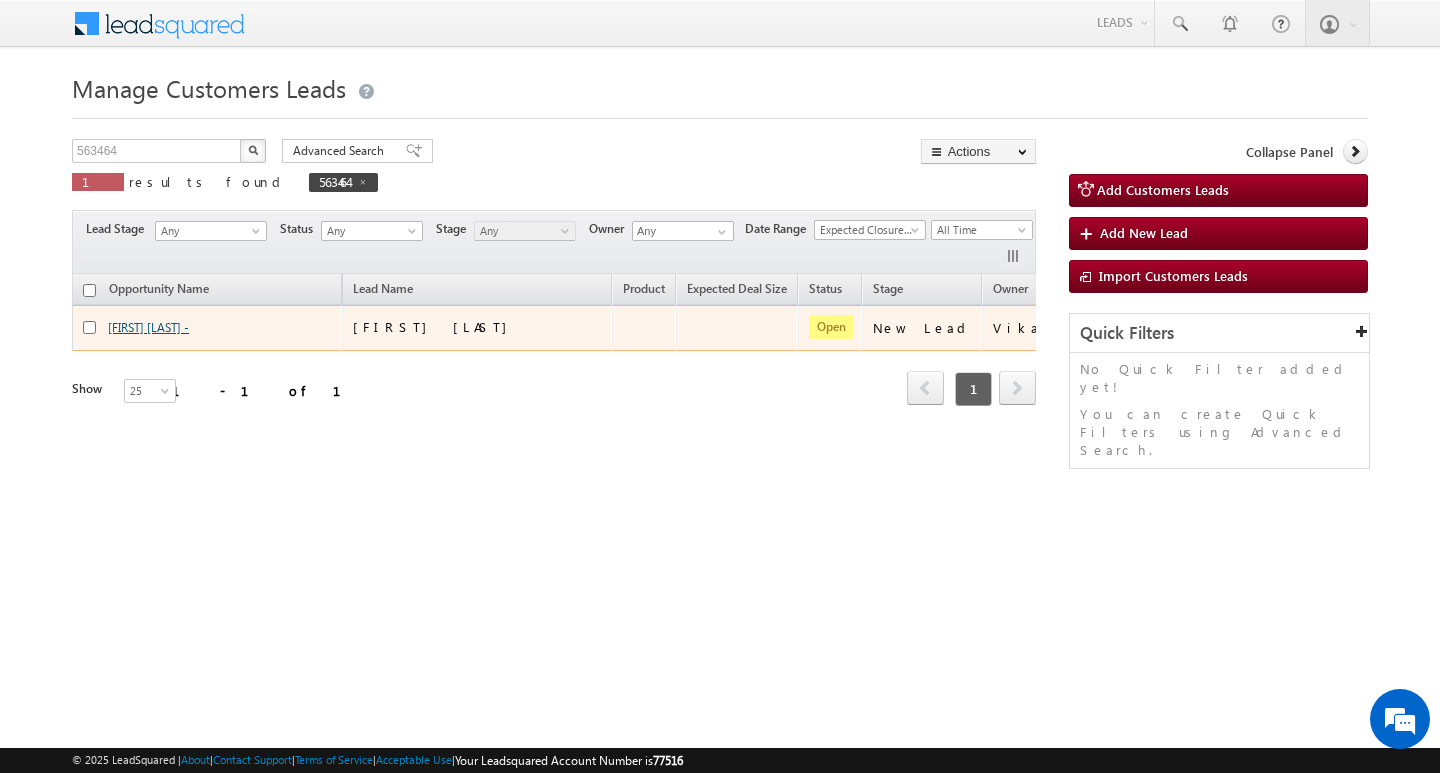 click on "Pundalik Devidas Kharchan  -" at bounding box center (148, 327) 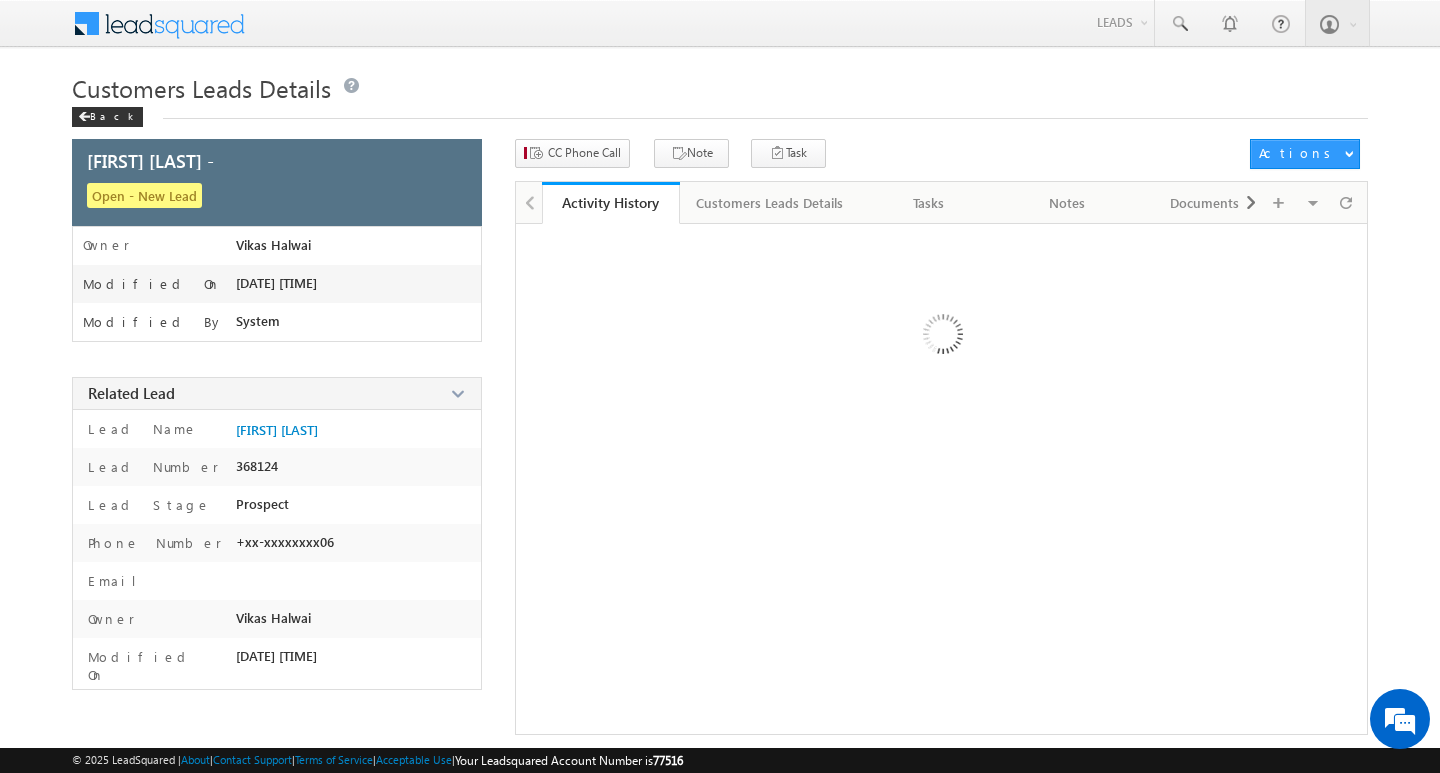 scroll, scrollTop: 0, scrollLeft: 0, axis: both 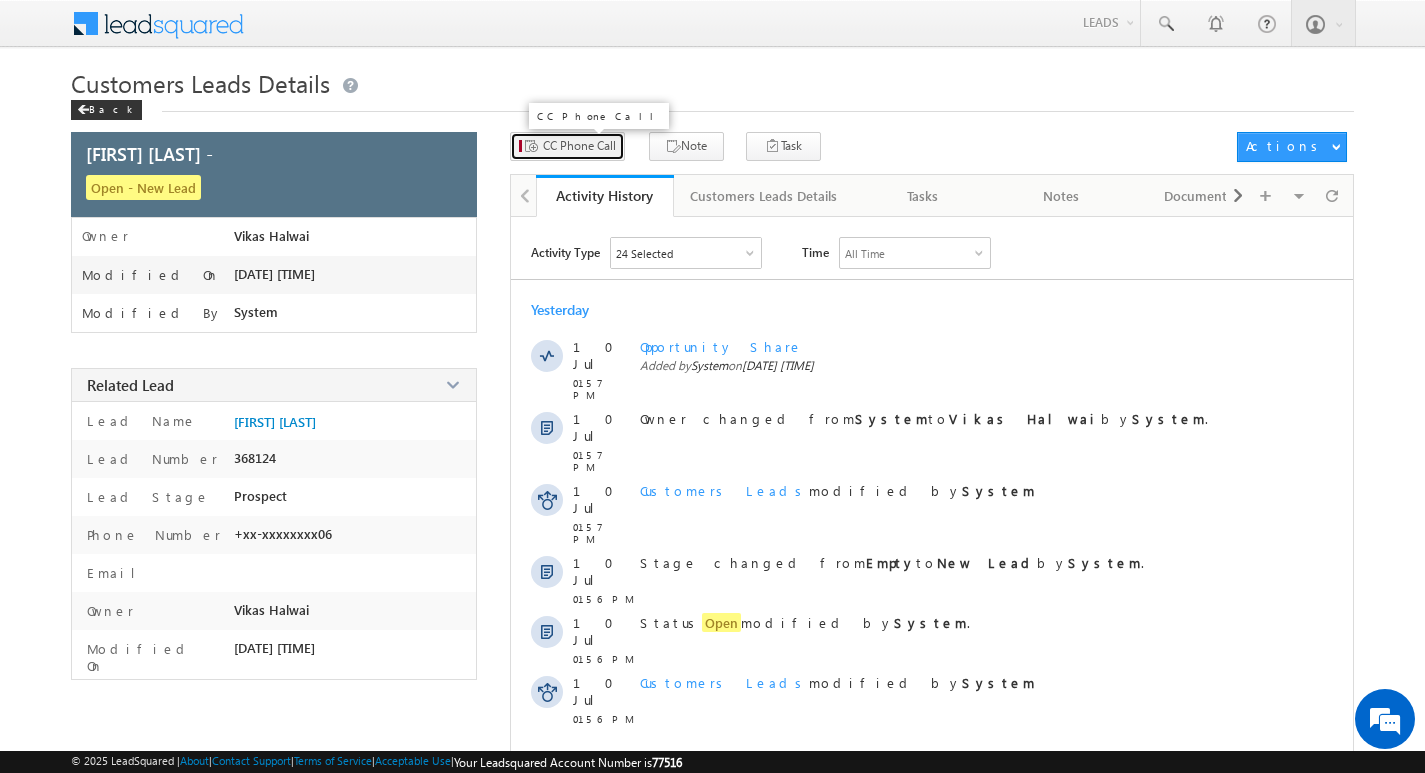 click on "CC Phone Call" at bounding box center [567, 146] 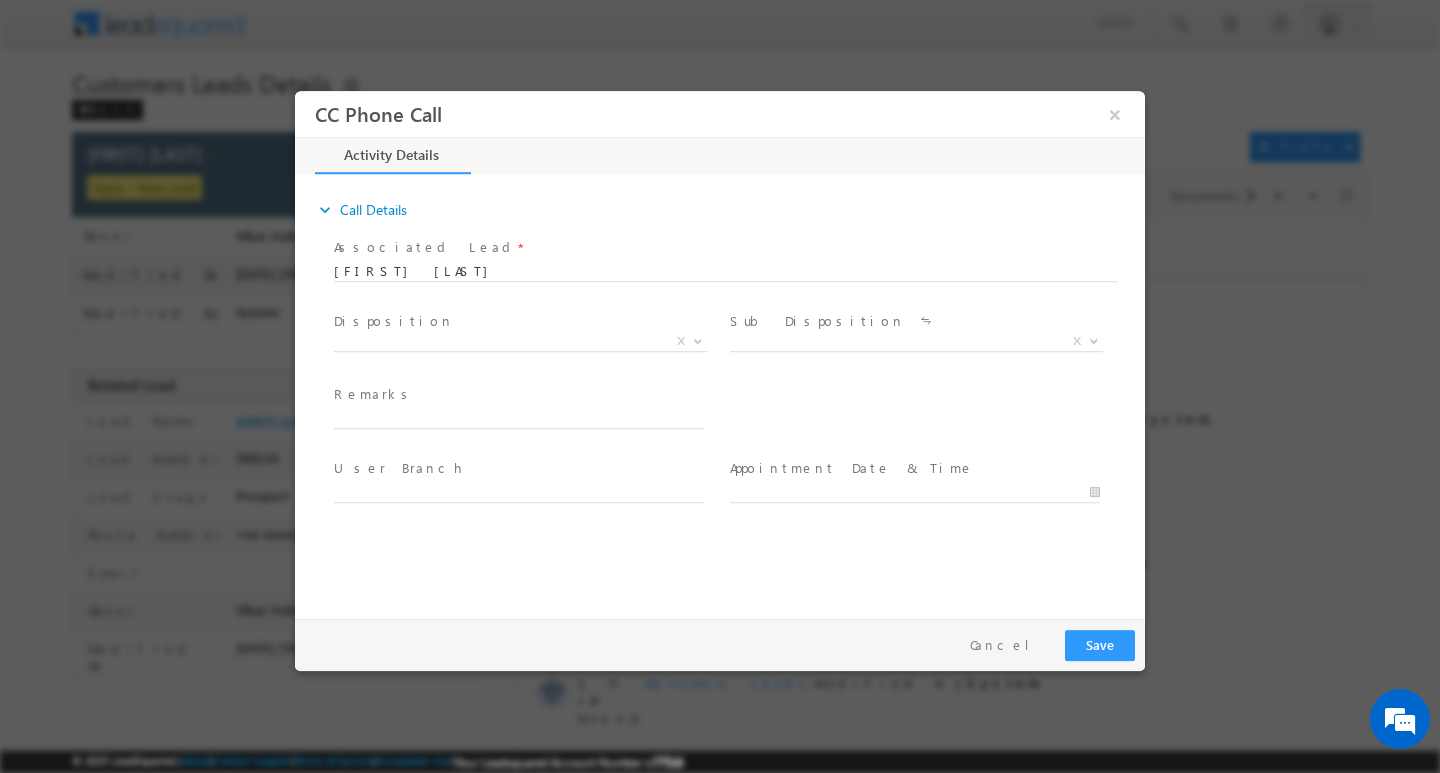 scroll, scrollTop: 0, scrollLeft: 0, axis: both 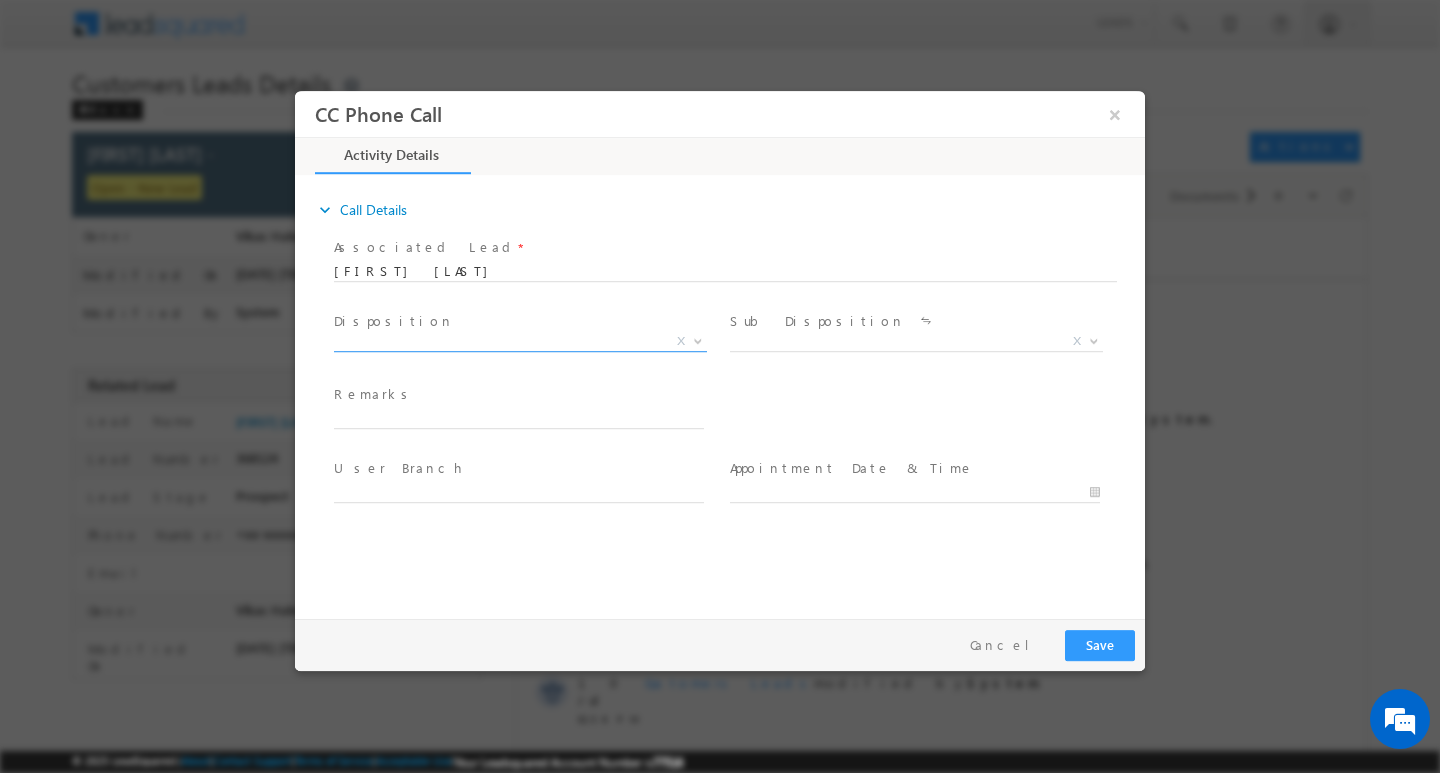 click at bounding box center (698, 339) 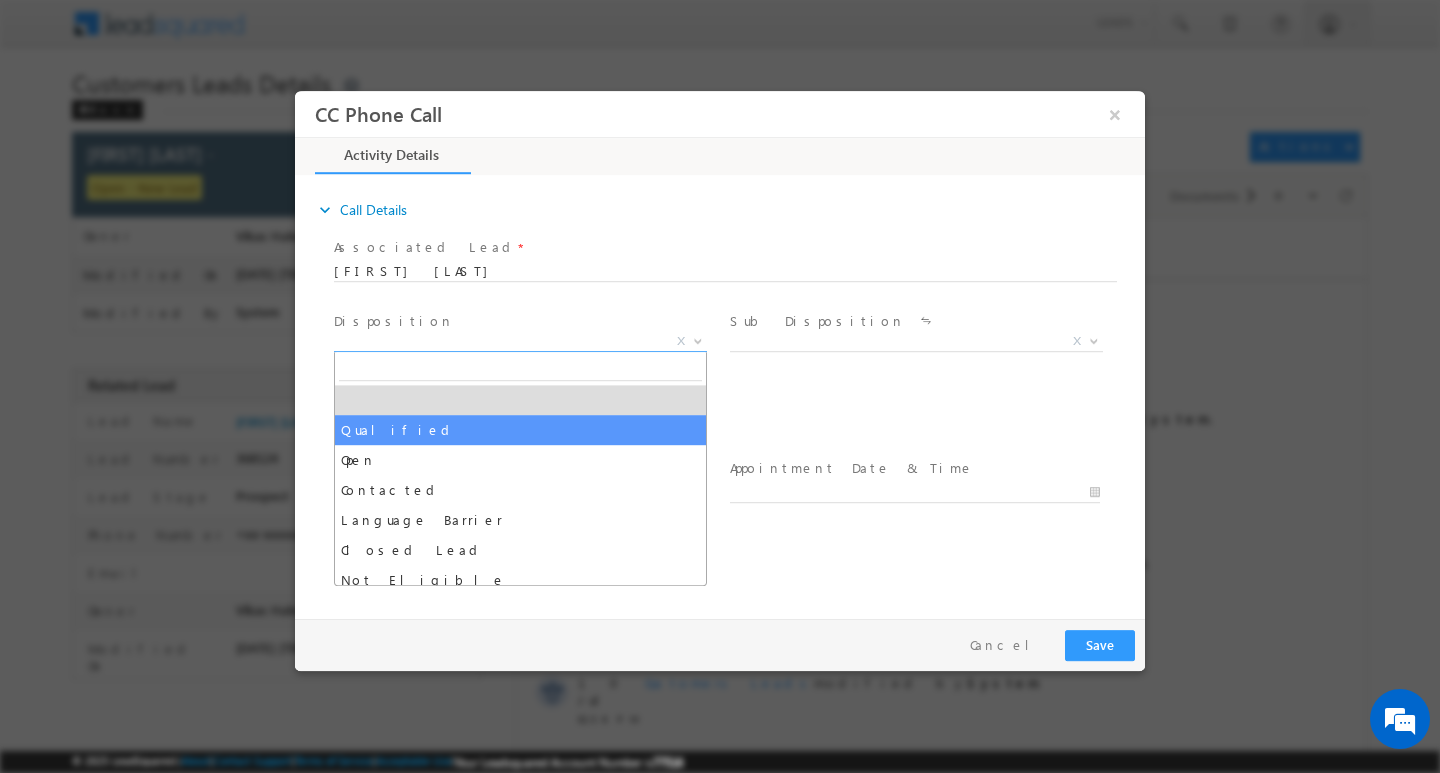 select on "Qualified" 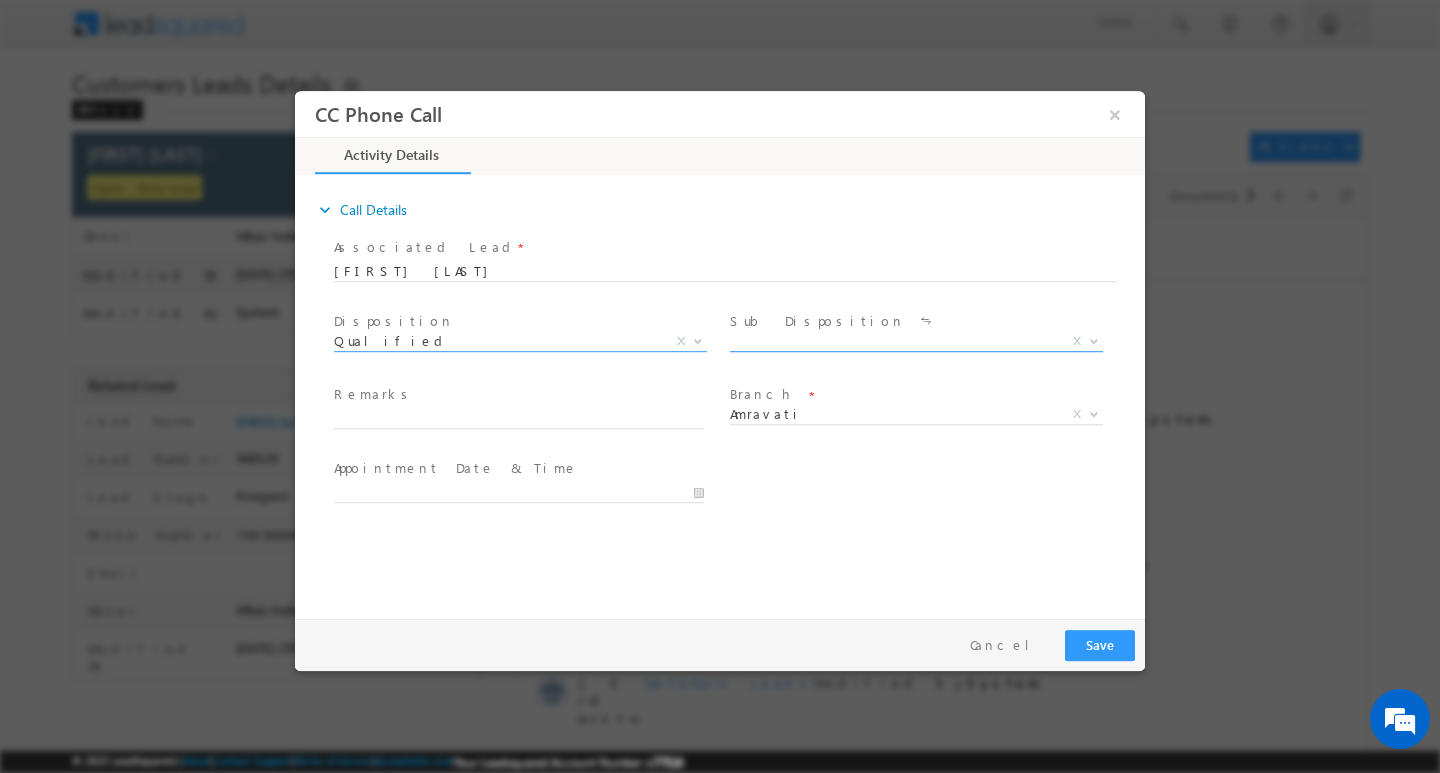 click at bounding box center (1092, 340) 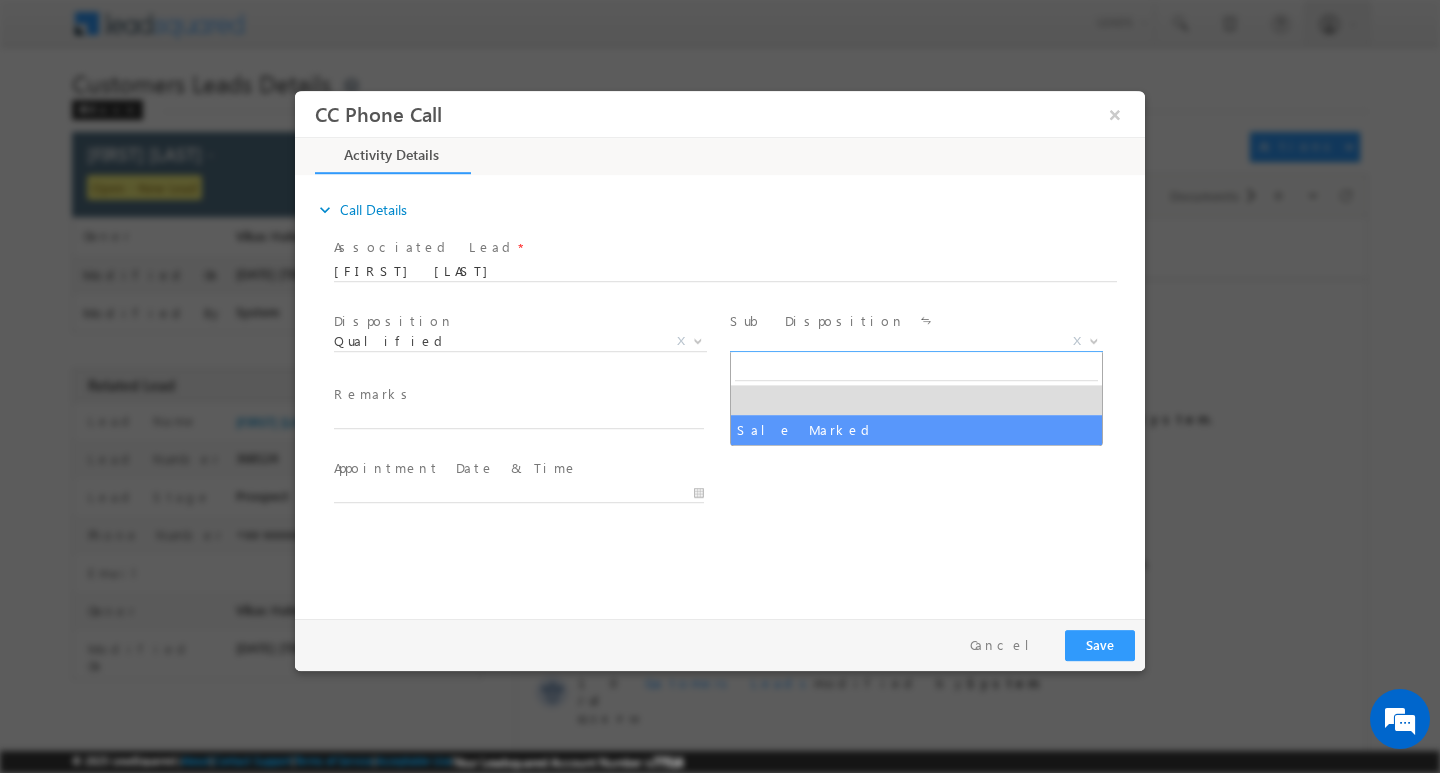 select on "Sale Marked" 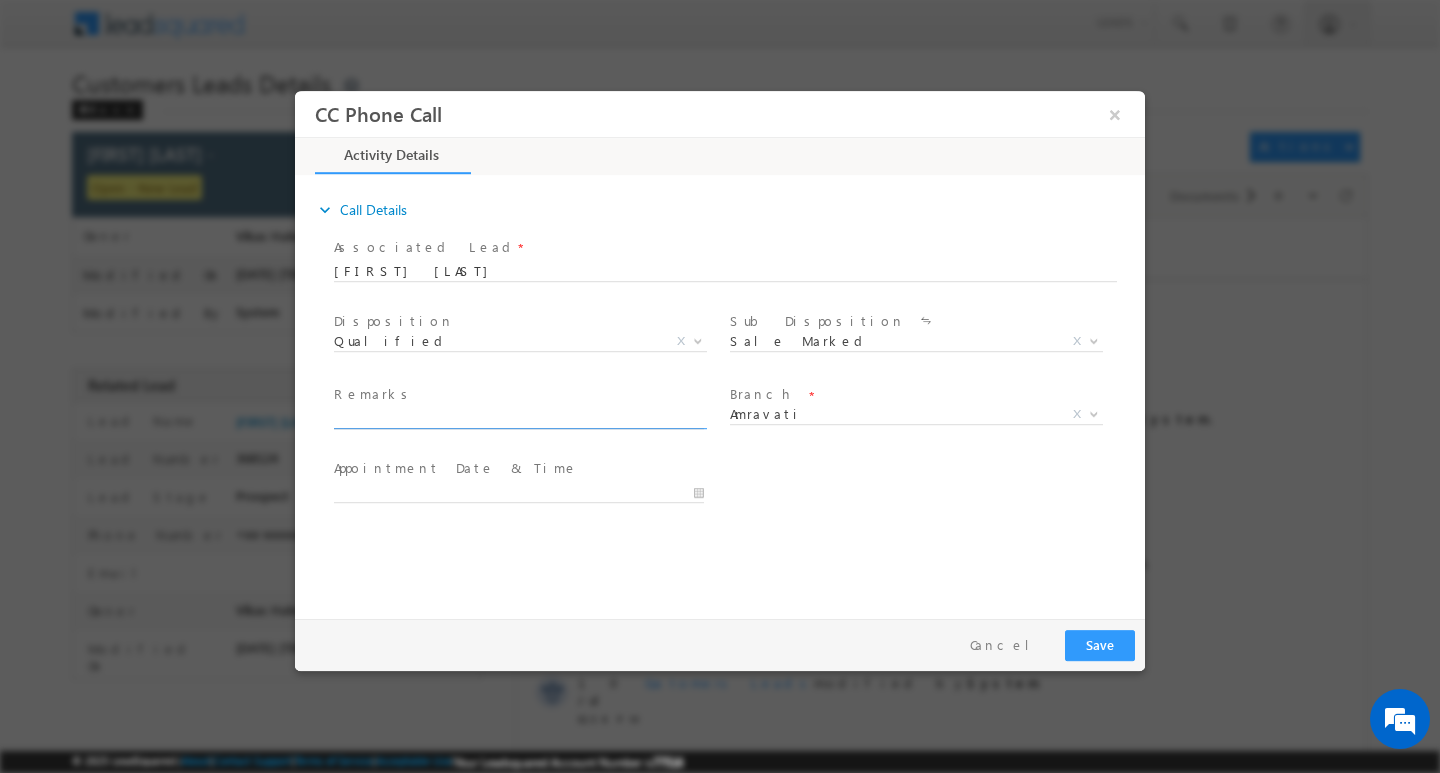 click at bounding box center [519, 418] 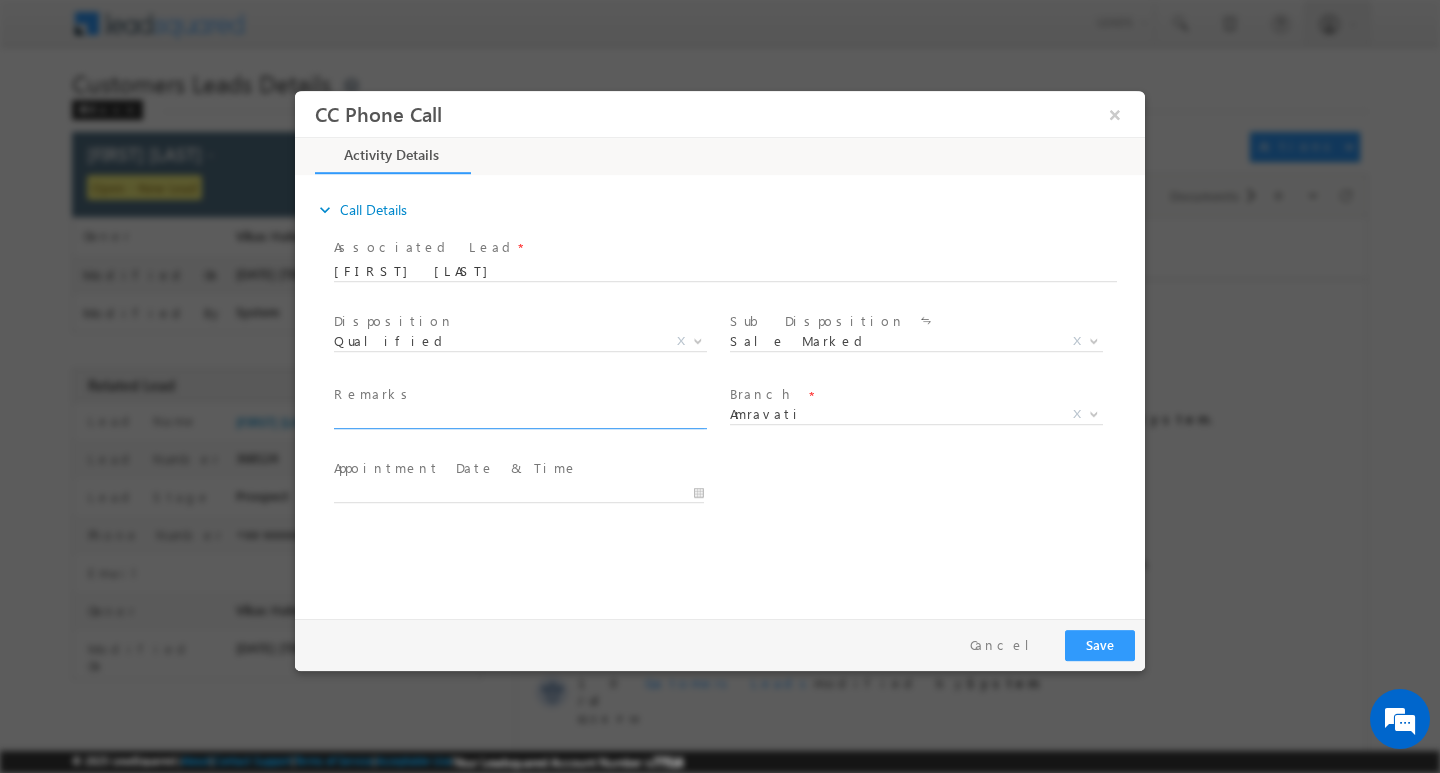 scroll, scrollTop: 0, scrollLeft: 0, axis: both 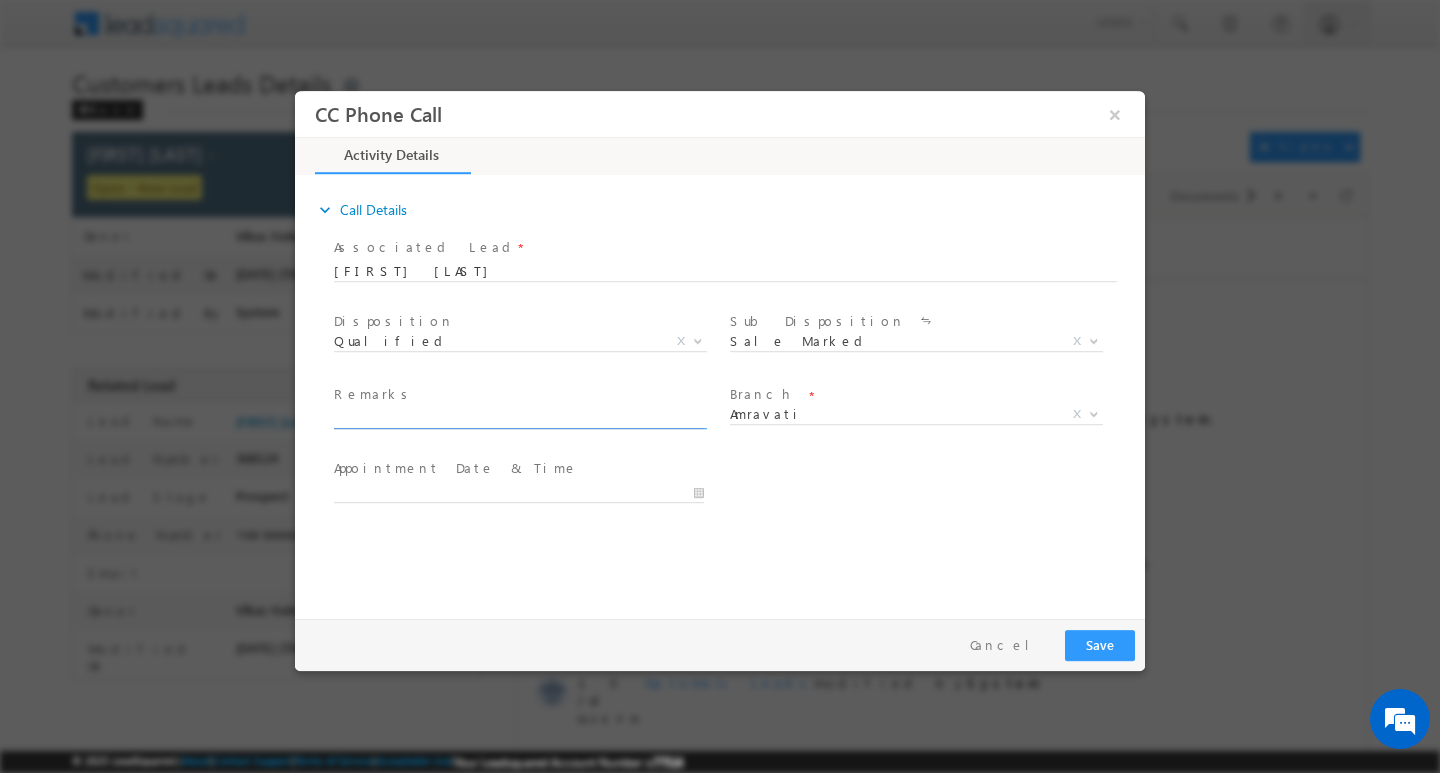 click at bounding box center [519, 418] 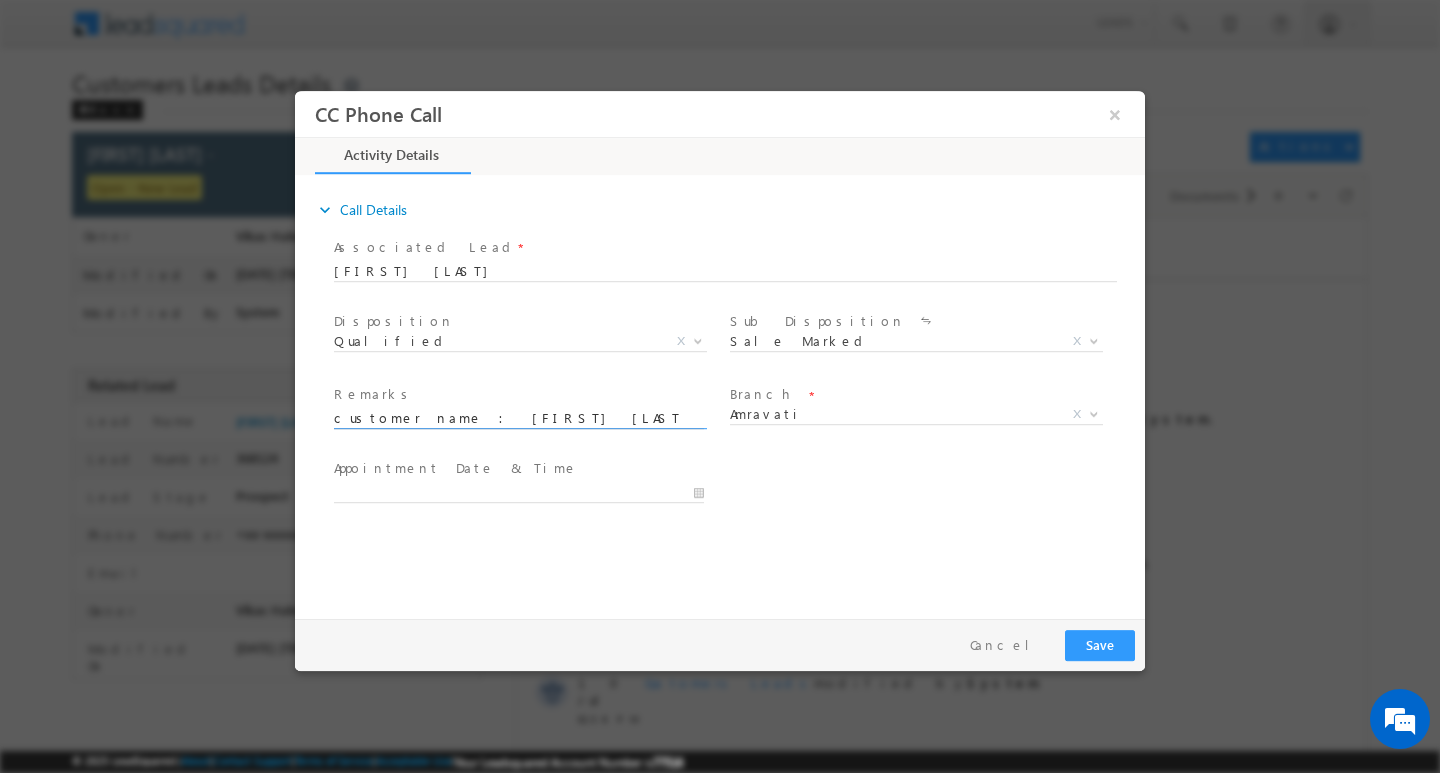 scroll, scrollTop: 0, scrollLeft: 783, axis: horizontal 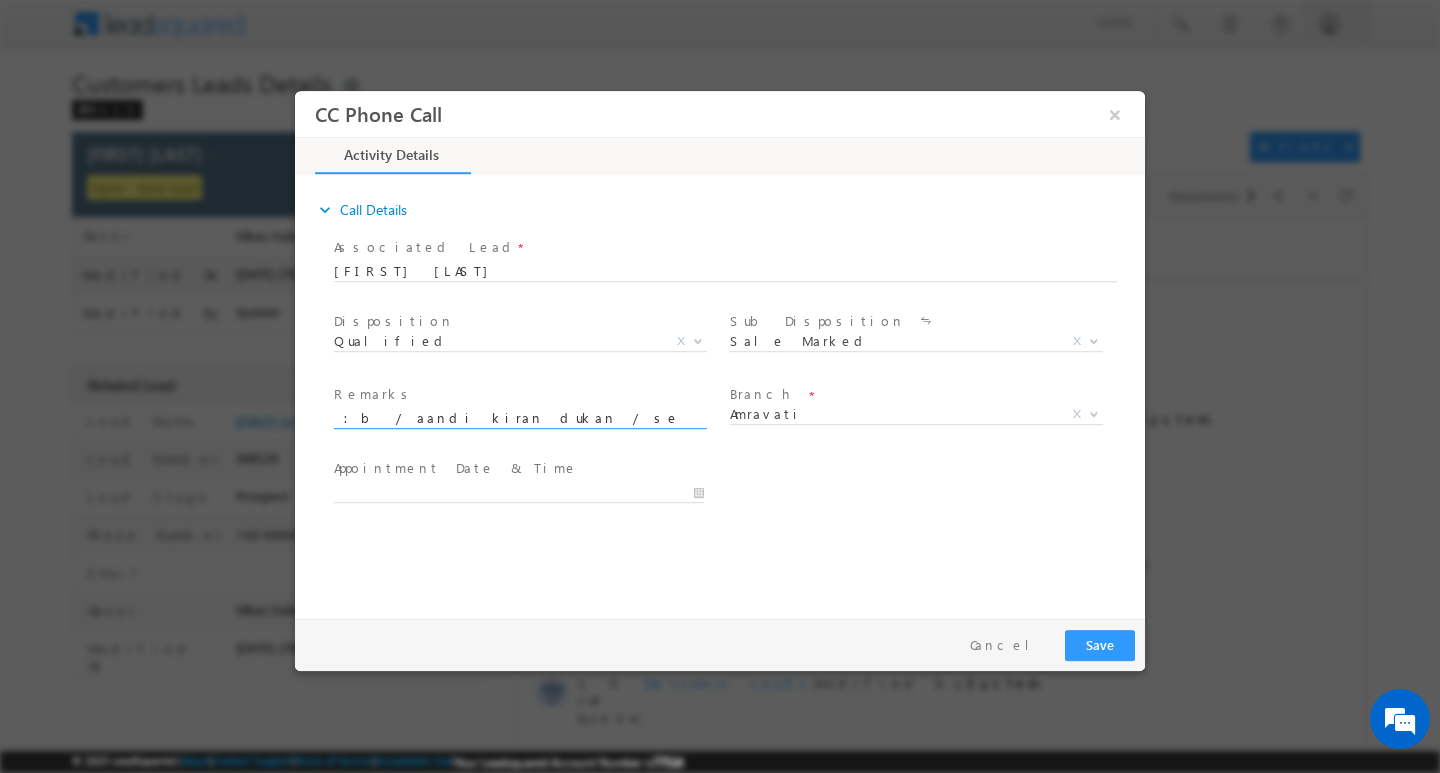 type on "customer name : Pundalik Devidas Kharchan/ ag 48/ mothe income : 30k :b / aandi  kiran dukan / self  employed :   work experic 8 sal / loan type : construction : loan amount : 15l  add : naya akola ," 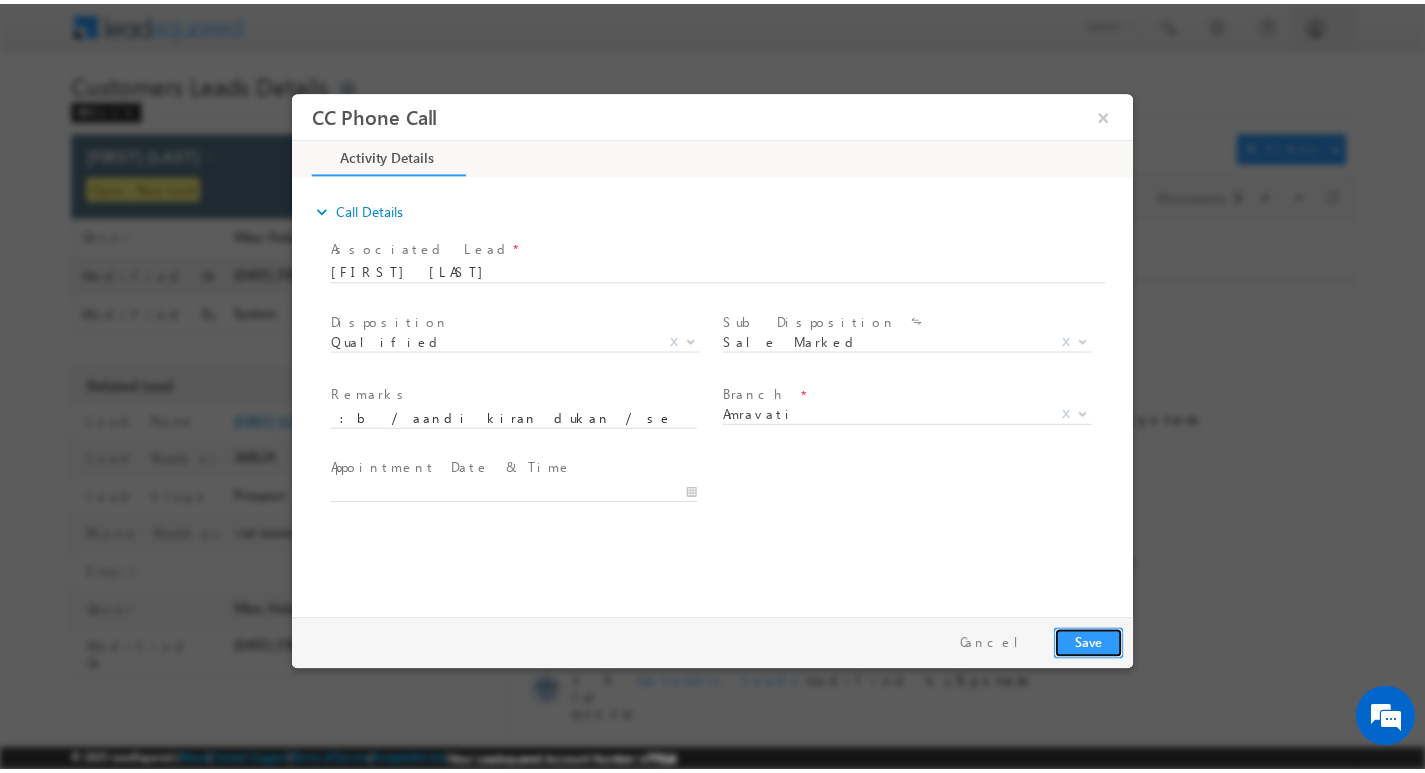 scroll, scrollTop: 0, scrollLeft: 0, axis: both 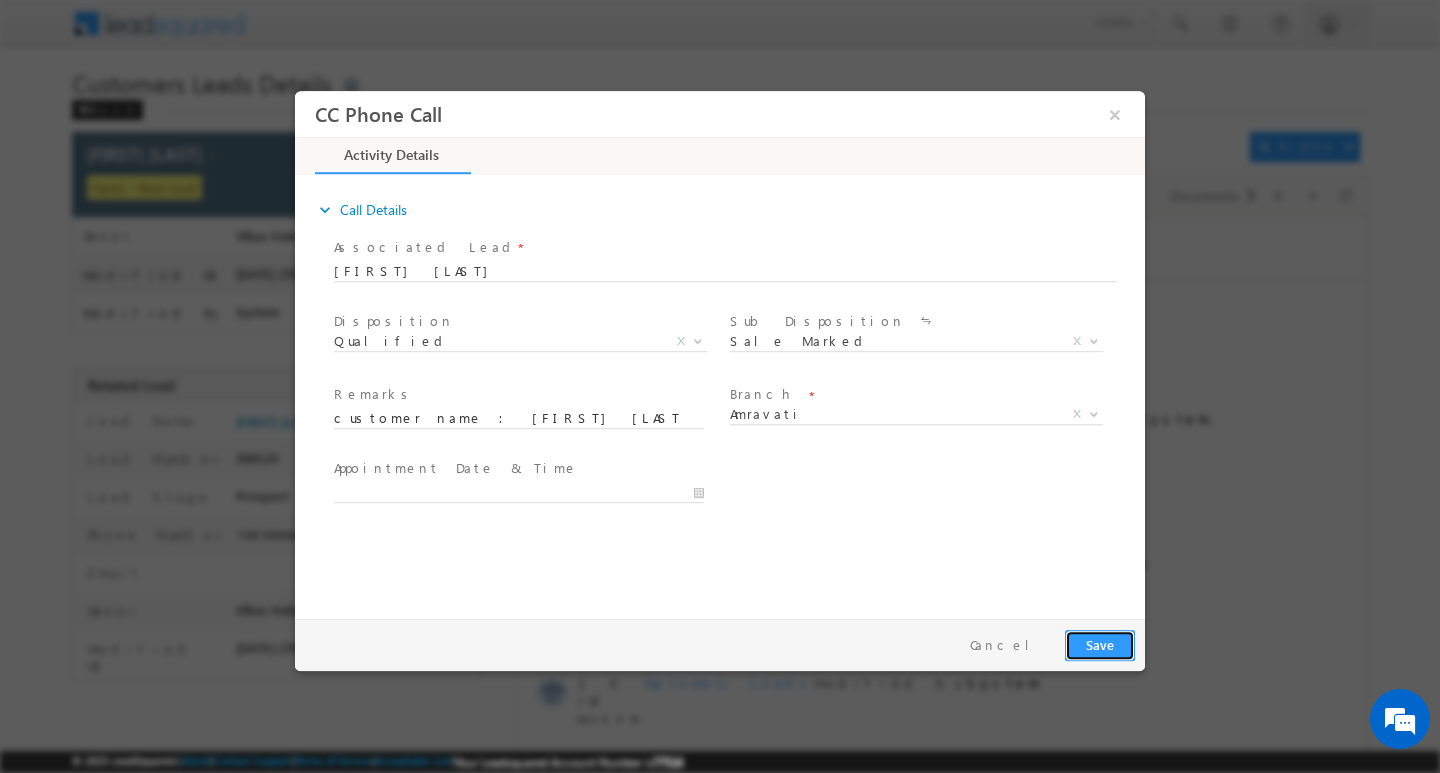 click on "Save" at bounding box center [1100, 644] 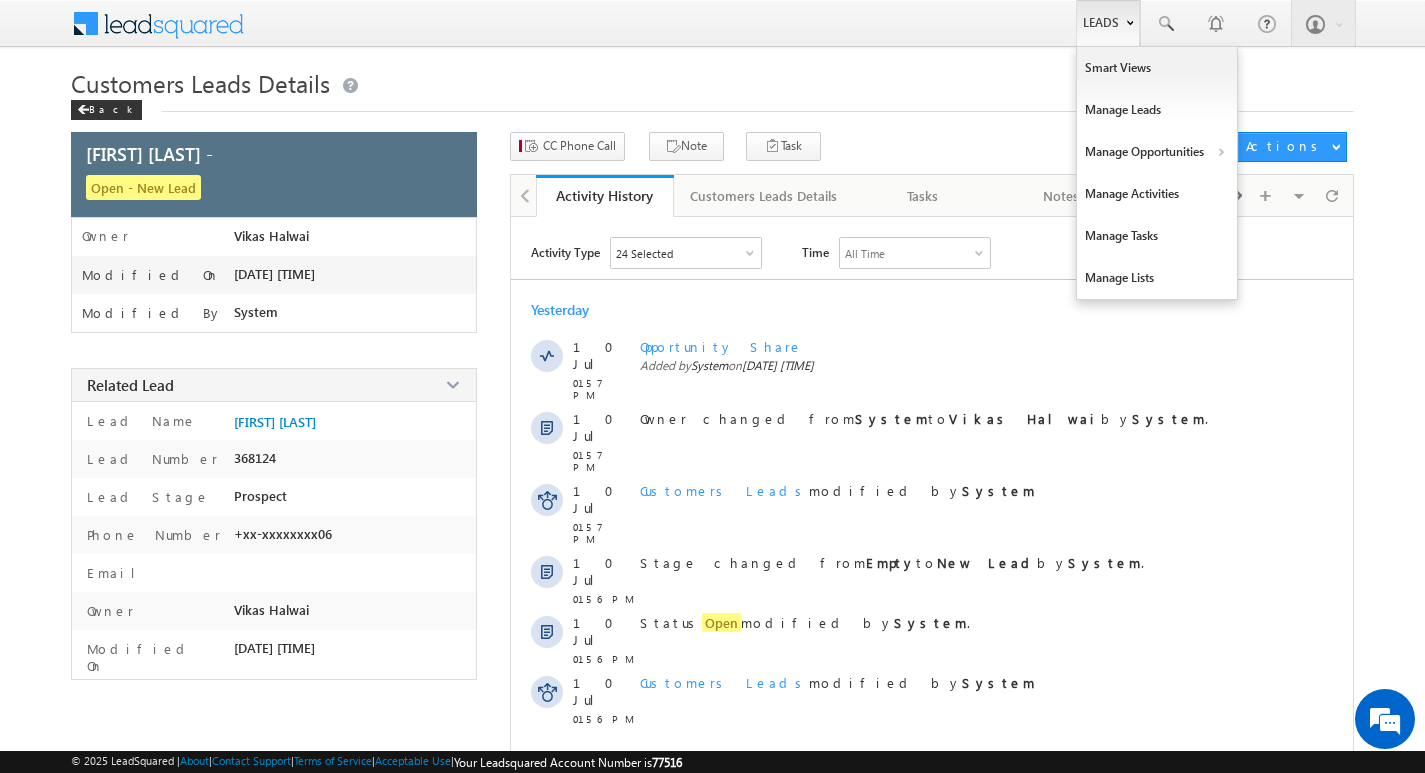 click on "Leads" at bounding box center (1108, 23) 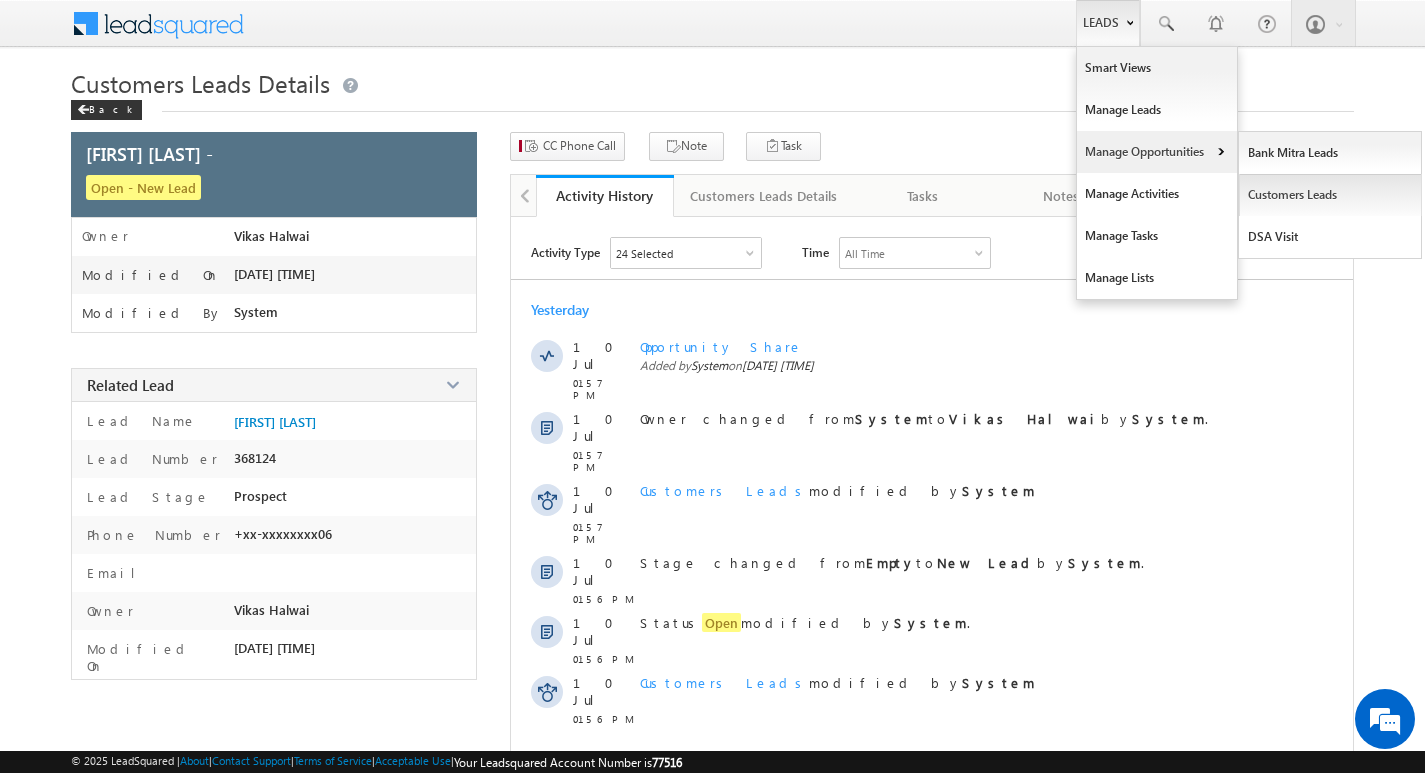 click on "Customers Leads" at bounding box center (1330, 195) 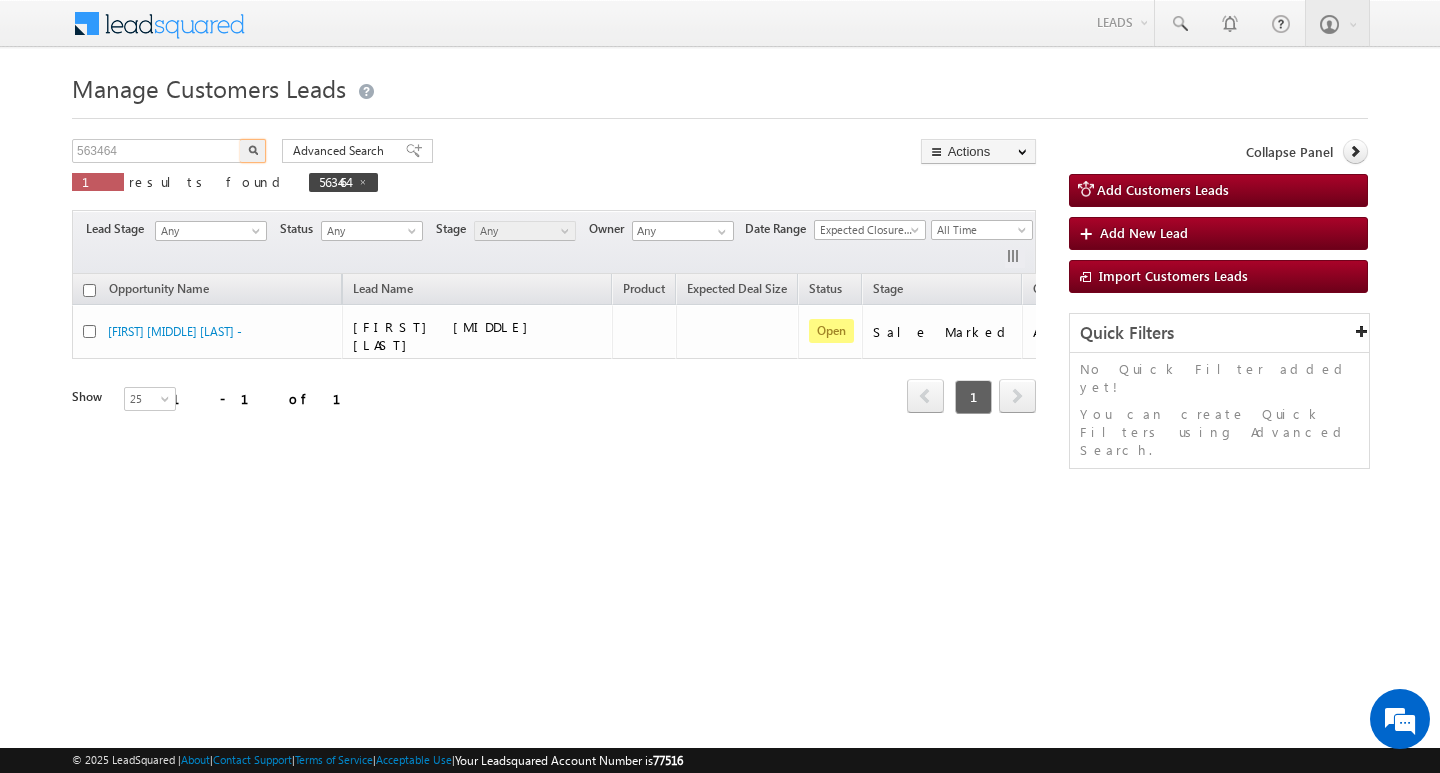 scroll, scrollTop: 0, scrollLeft: 0, axis: both 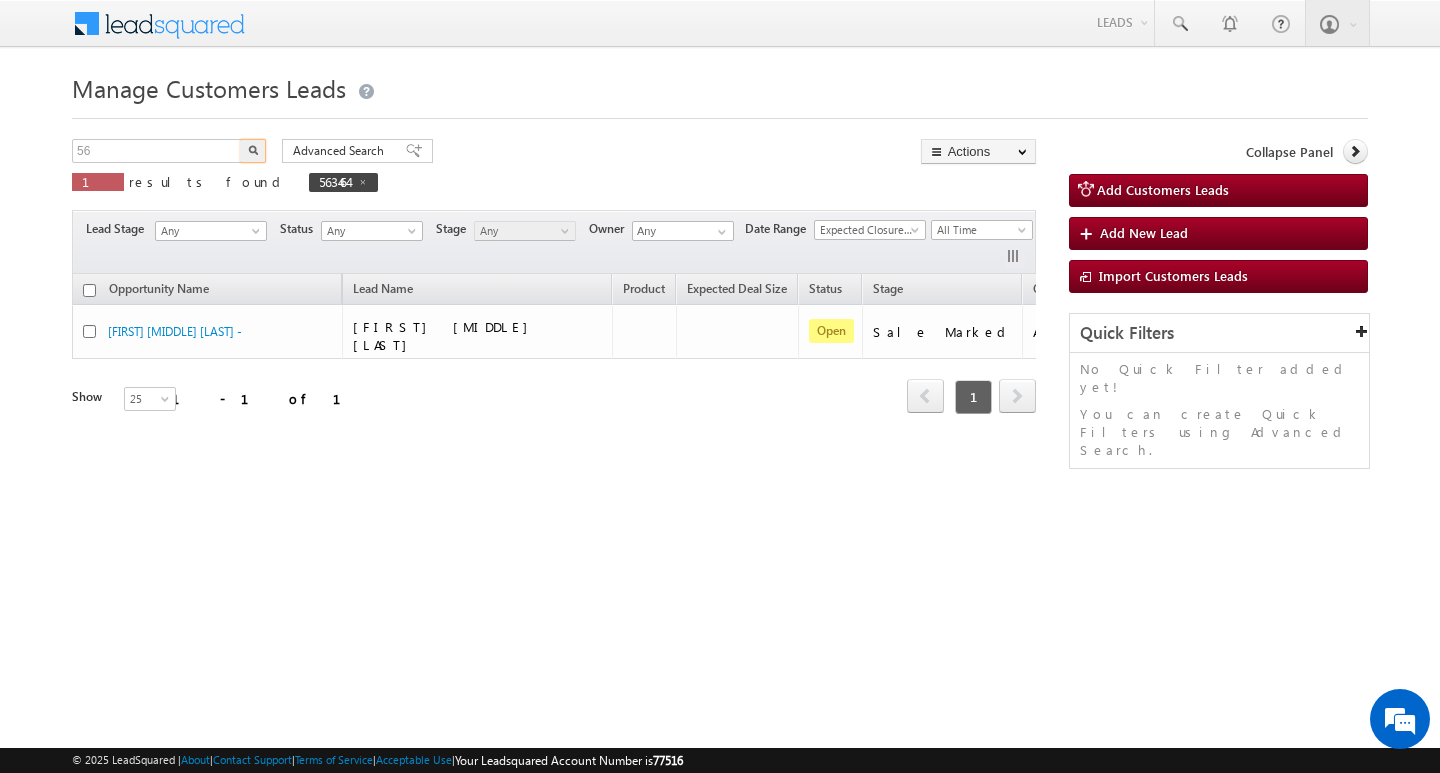 type on "5" 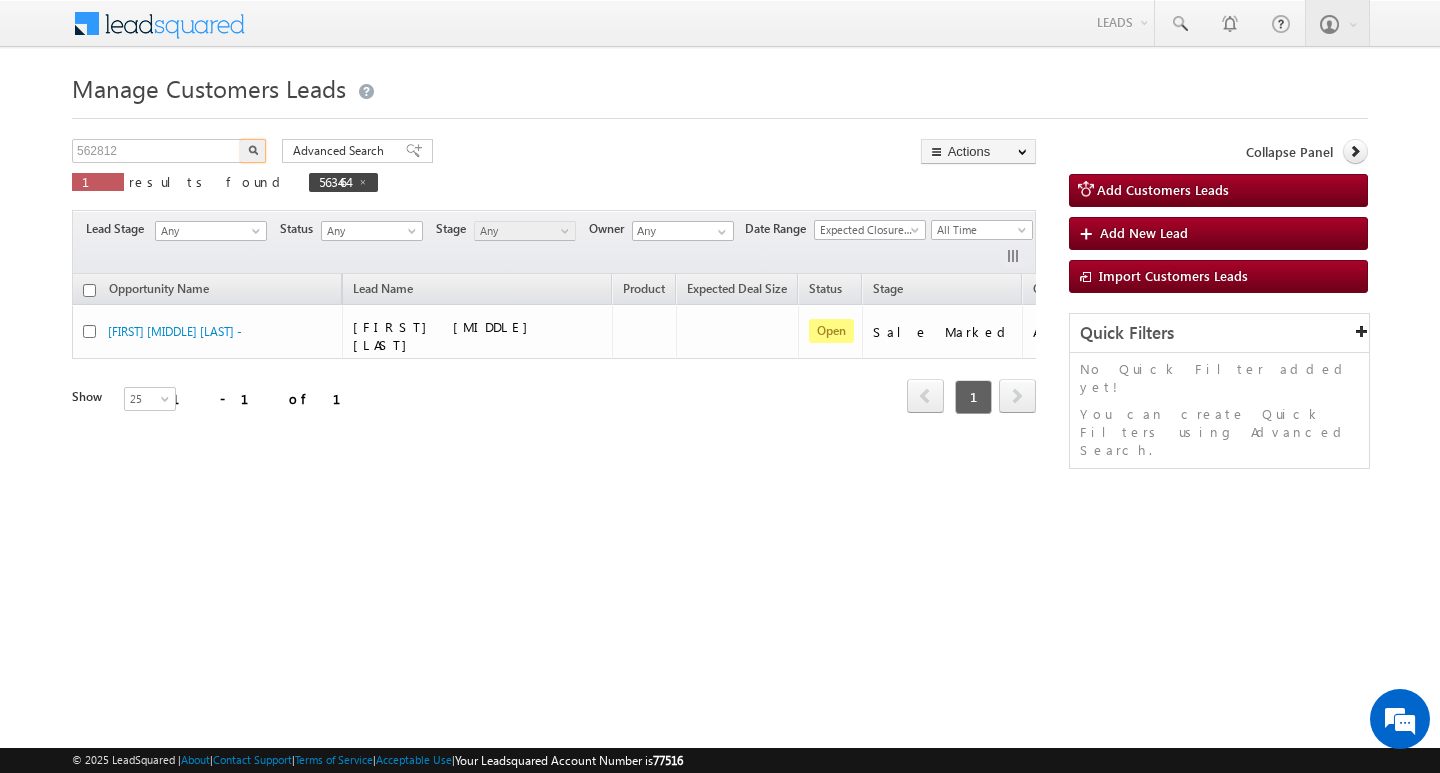 type on "562812" 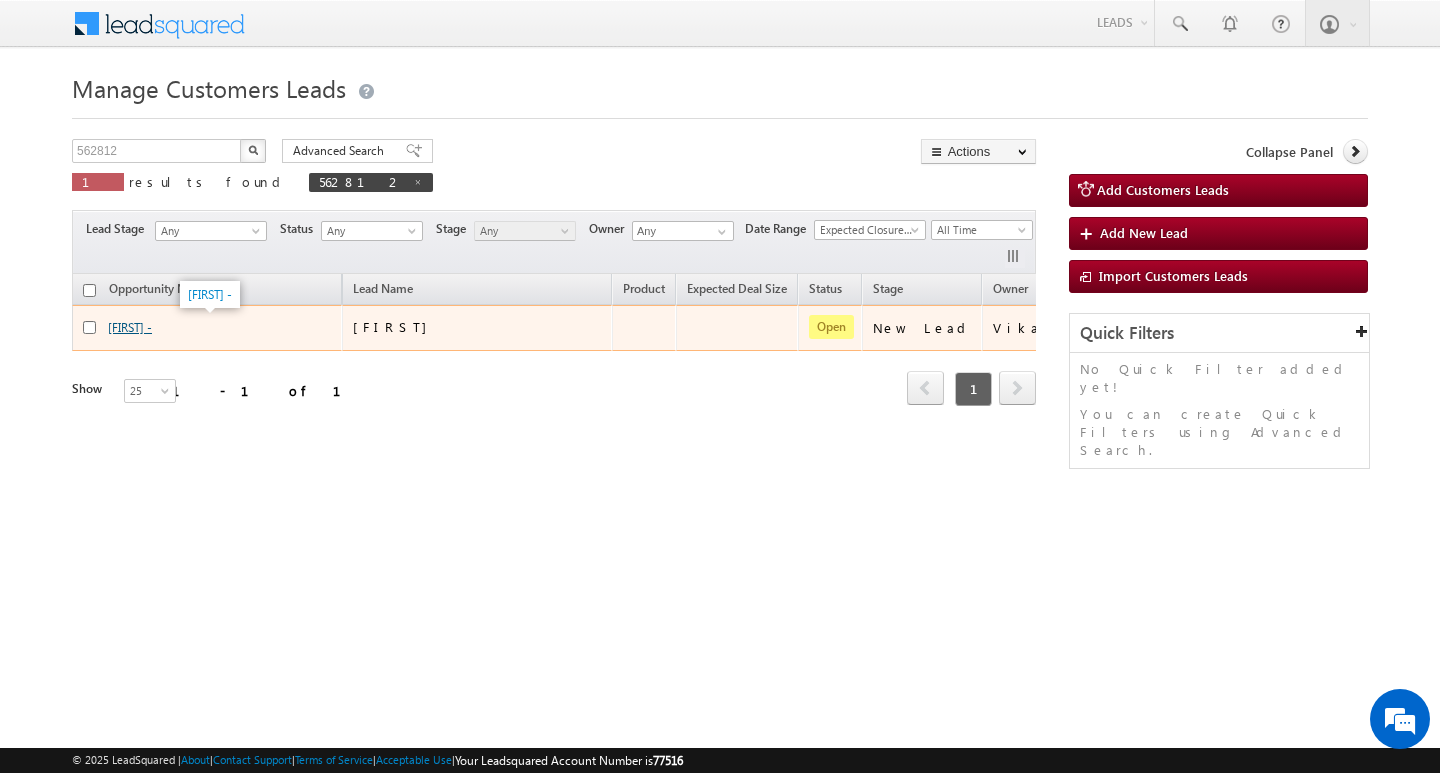 click on "Ayush  -" at bounding box center [130, 327] 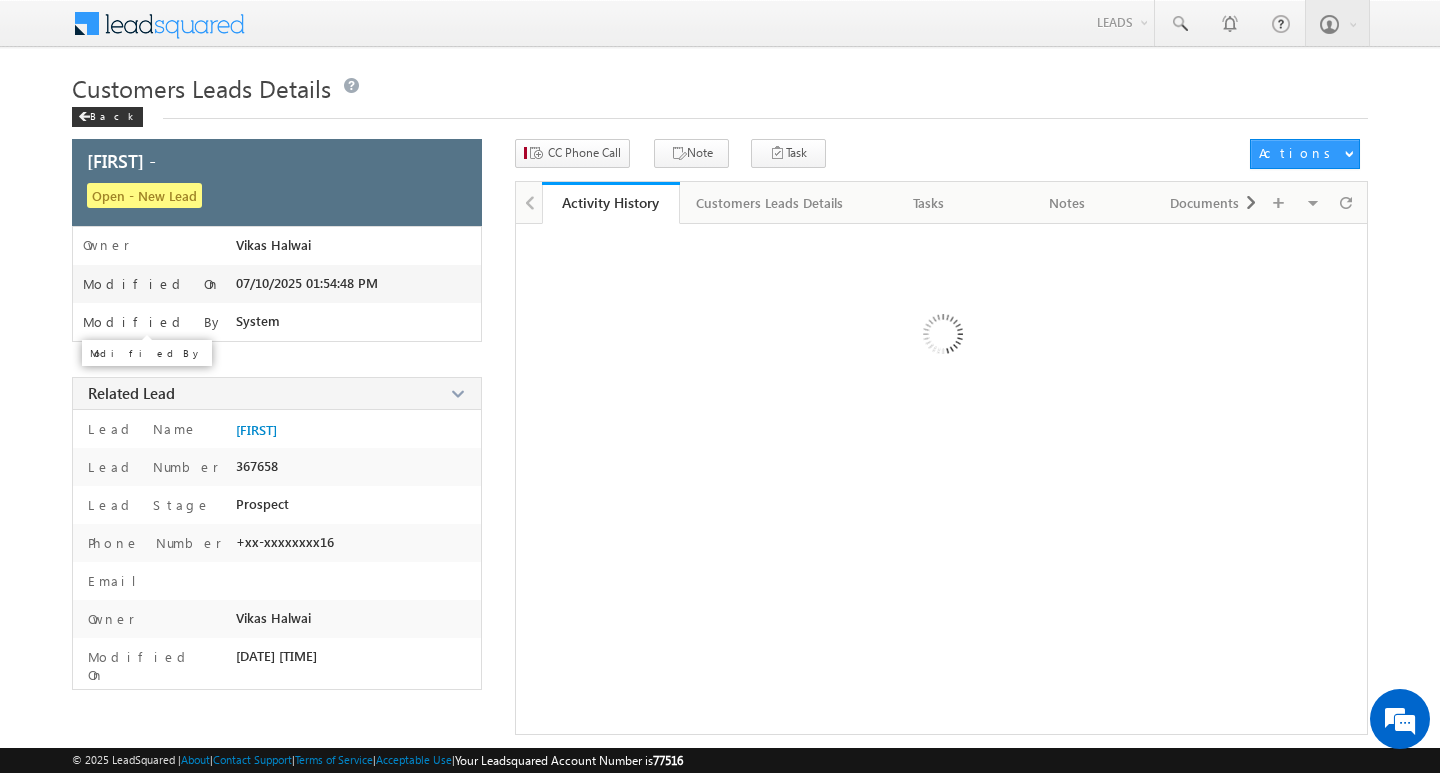 scroll, scrollTop: 0, scrollLeft: 0, axis: both 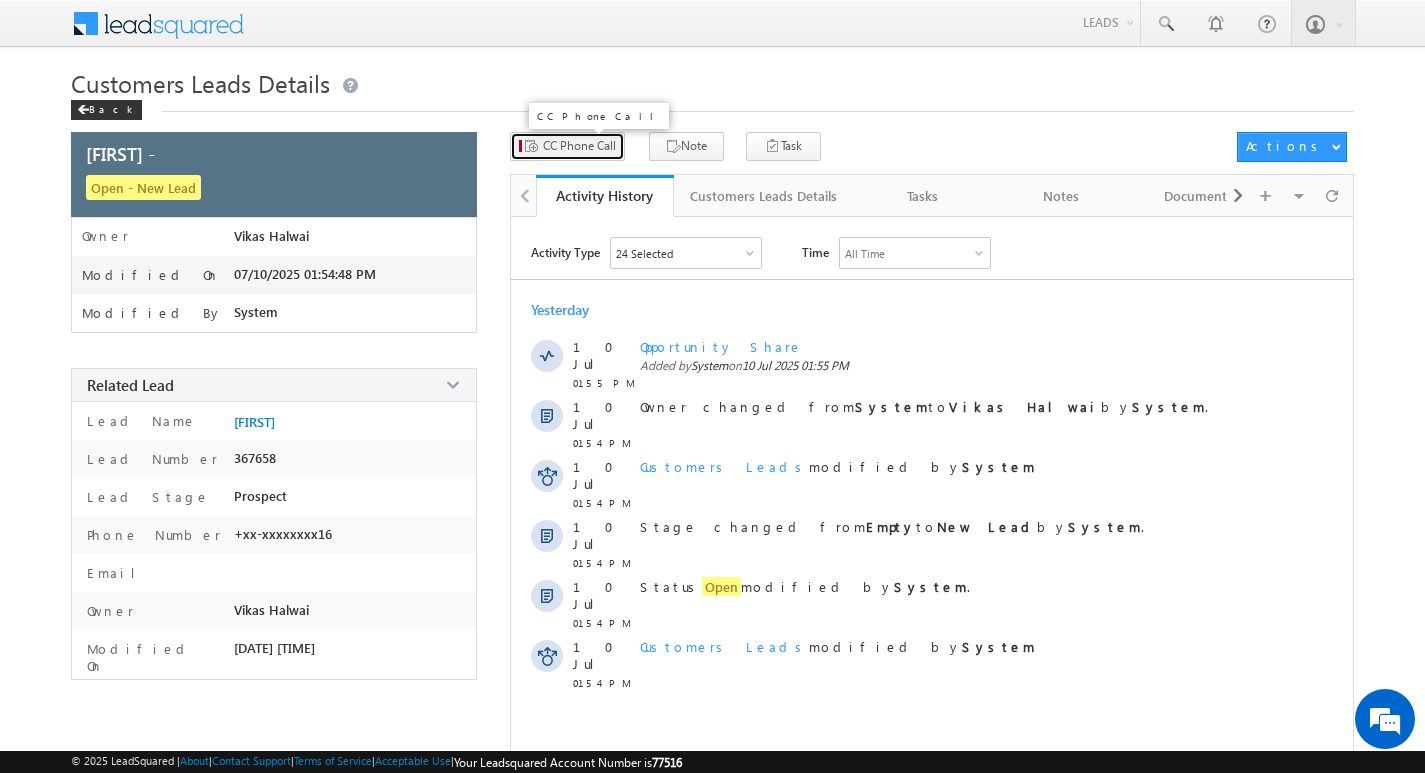 click on "CC Phone Call" at bounding box center [579, 146] 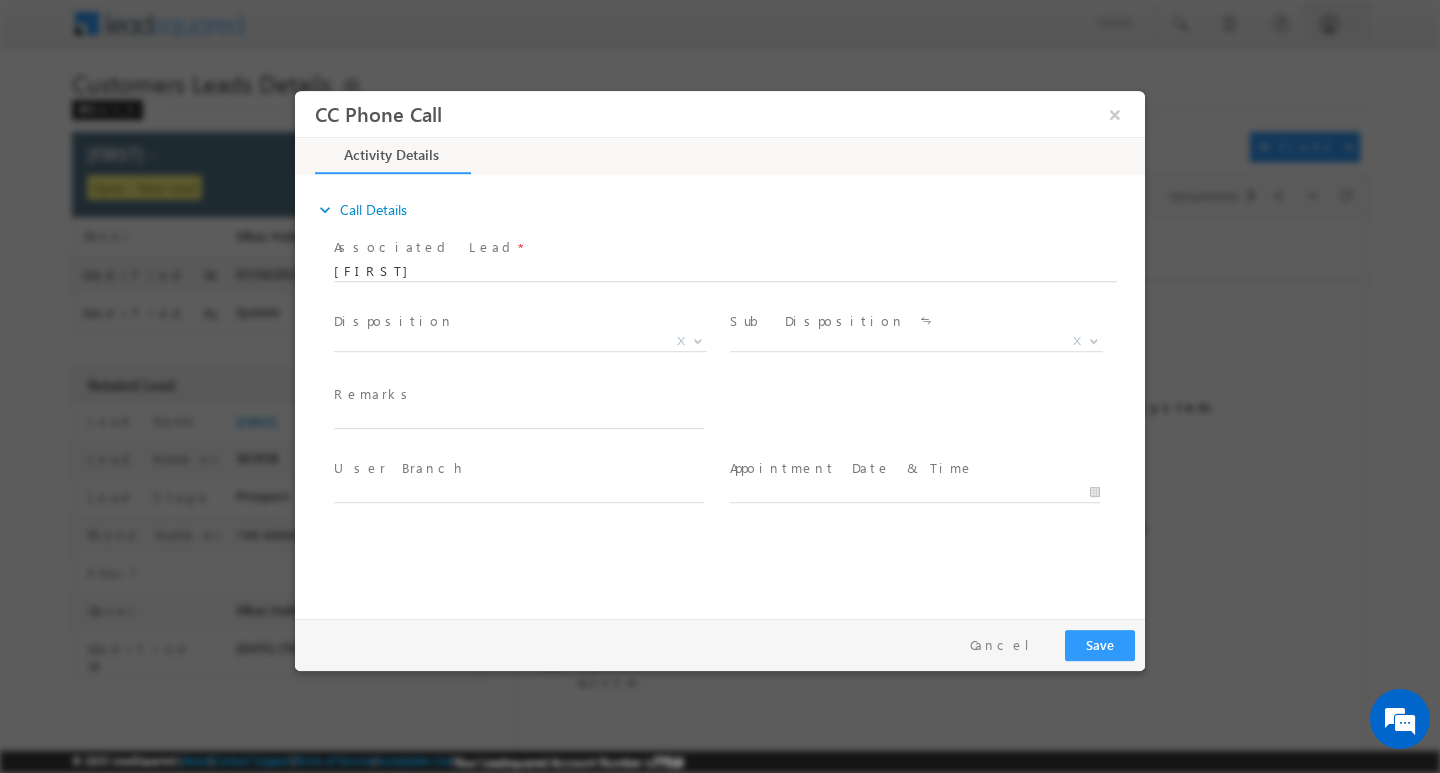 scroll, scrollTop: 0, scrollLeft: 0, axis: both 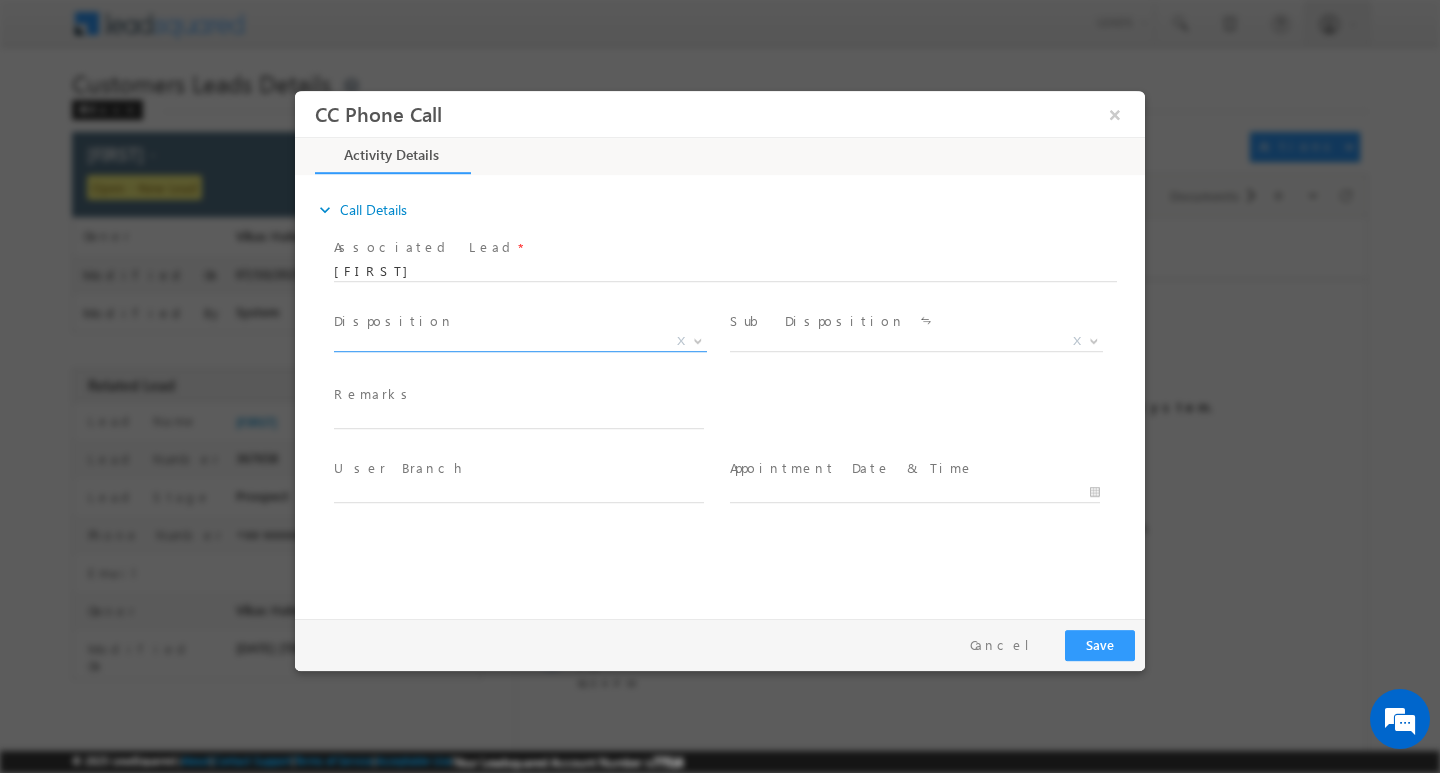 click at bounding box center (696, 340) 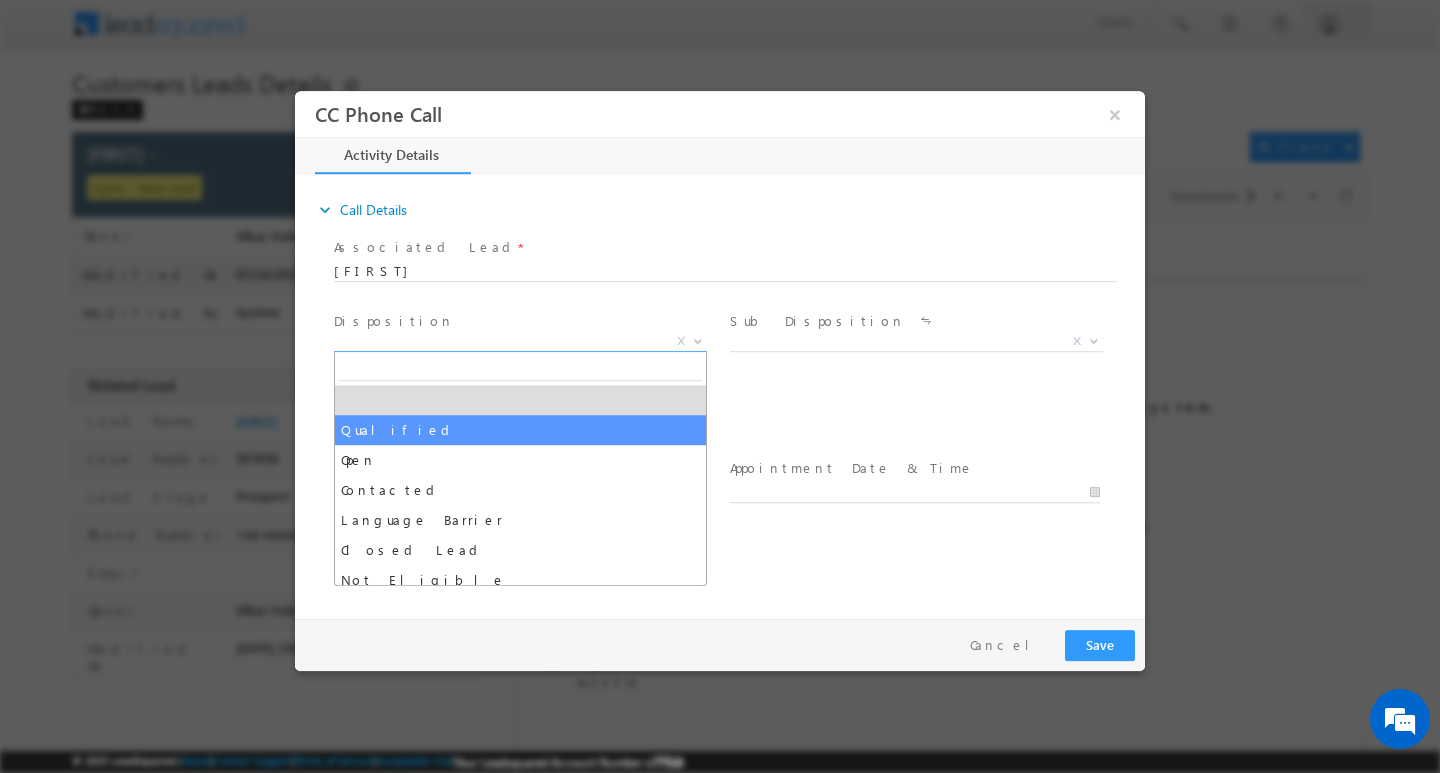 select on "Qualified" 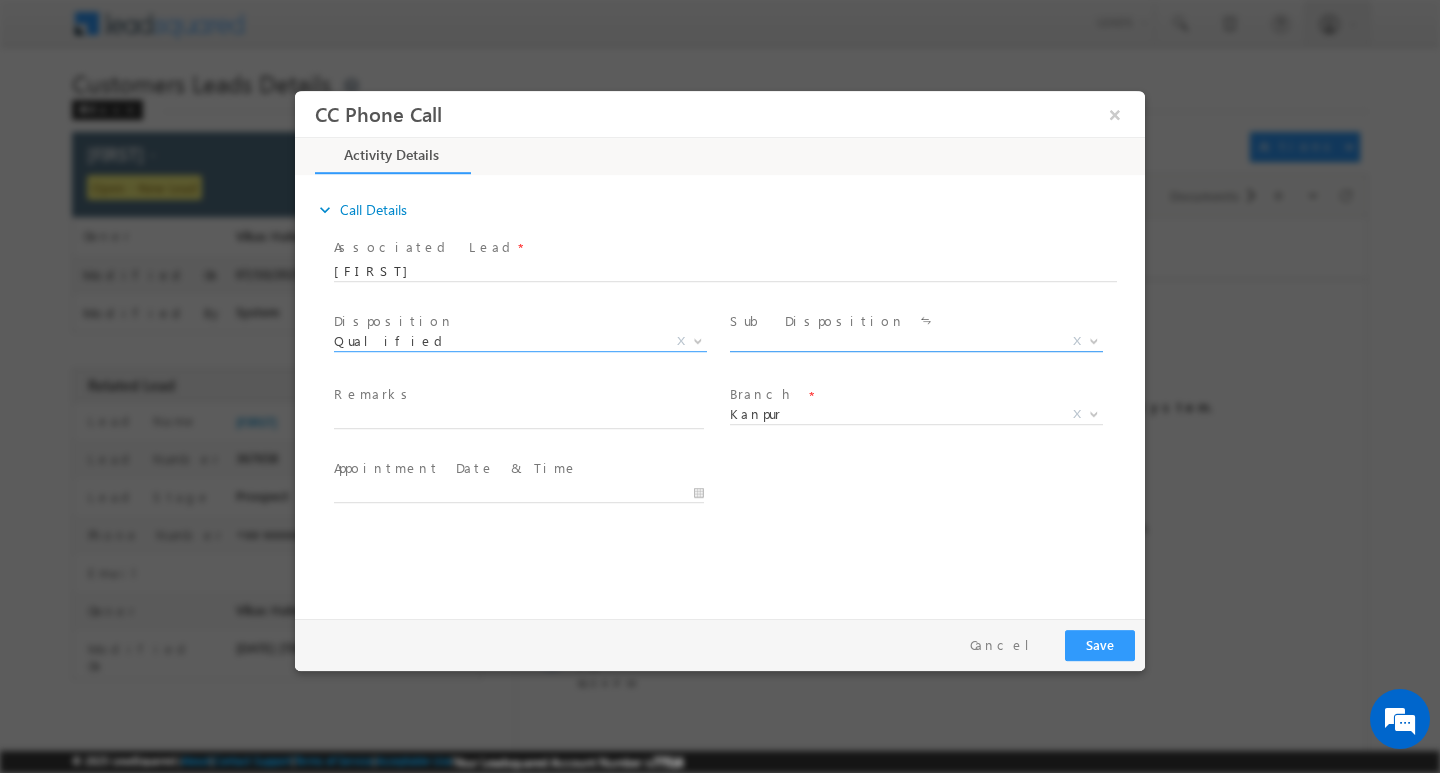 click at bounding box center [1094, 339] 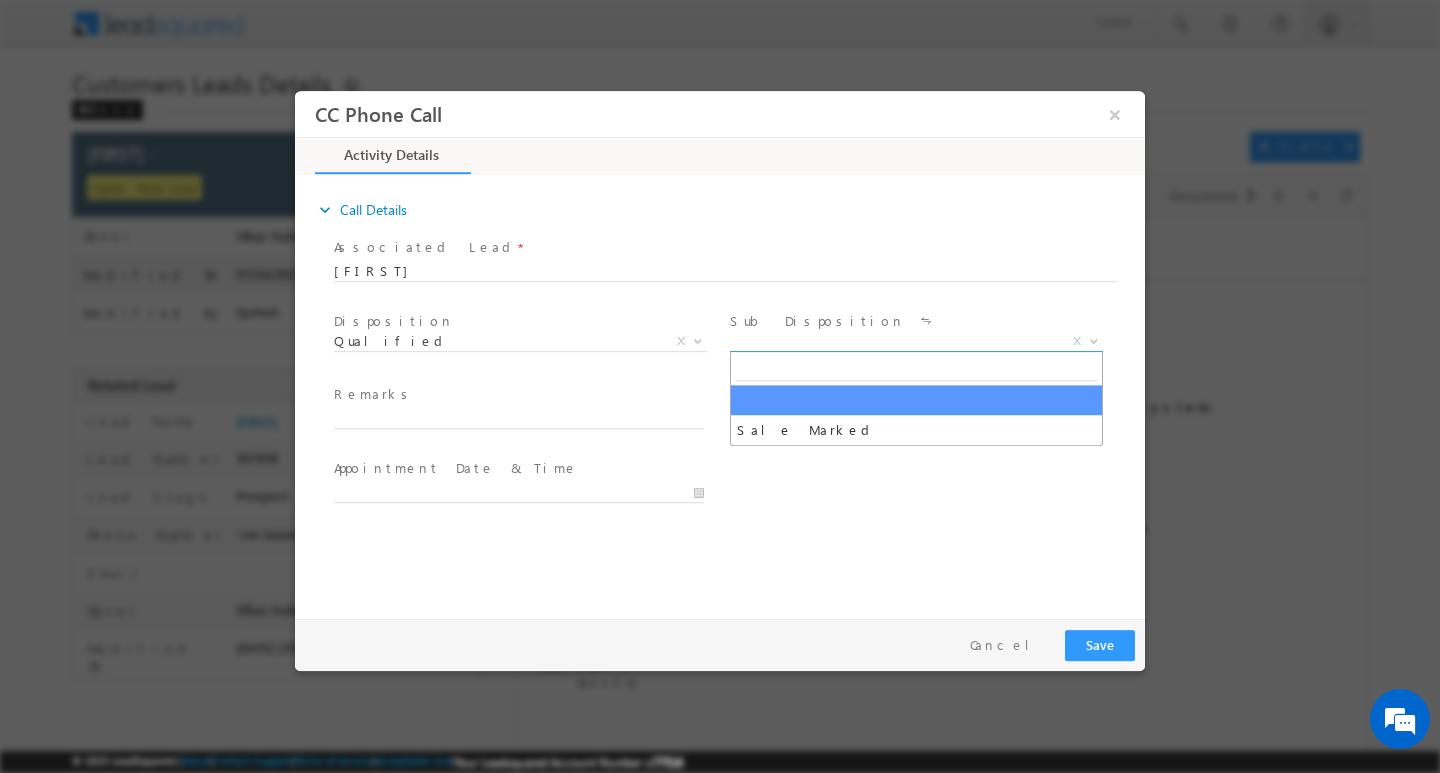 click at bounding box center (1094, 339) 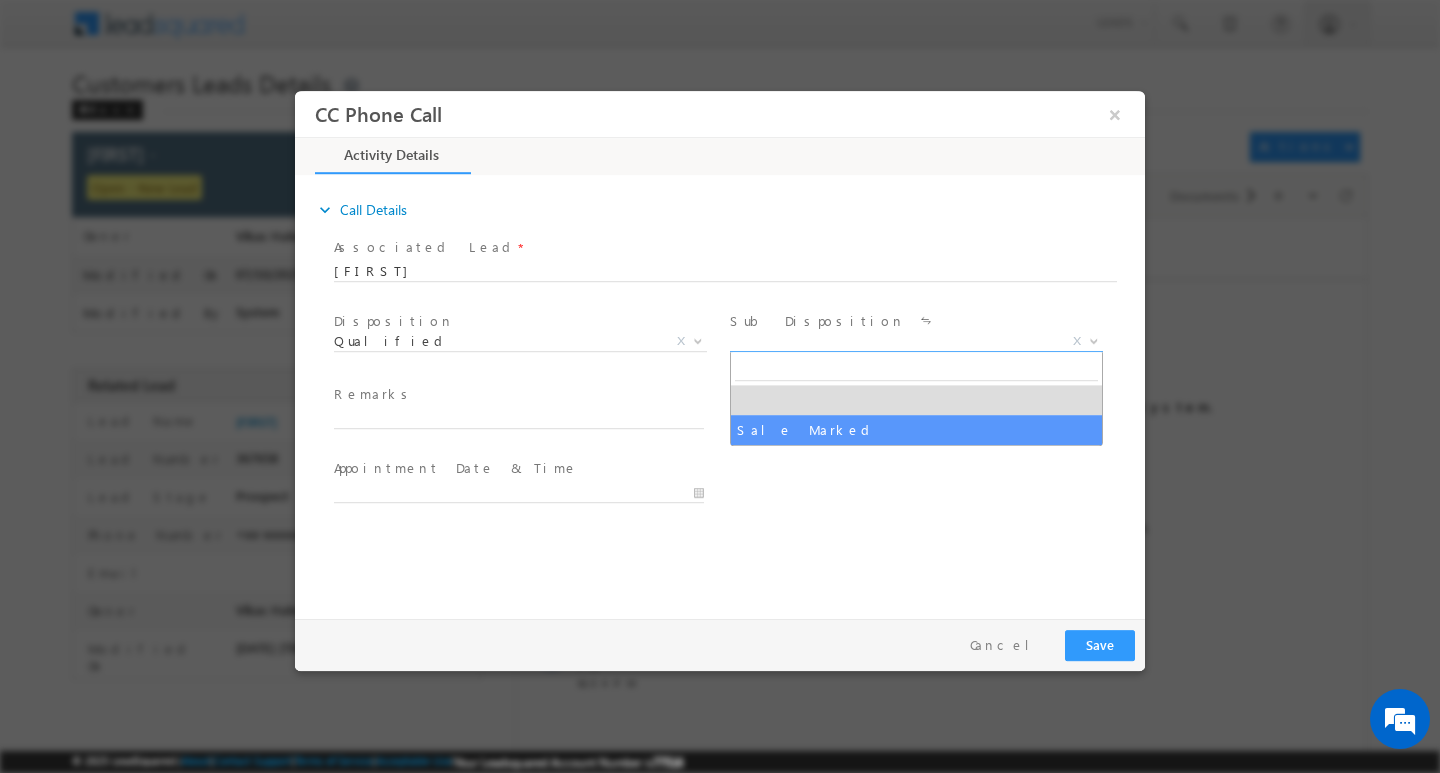 select on "Sale Marked" 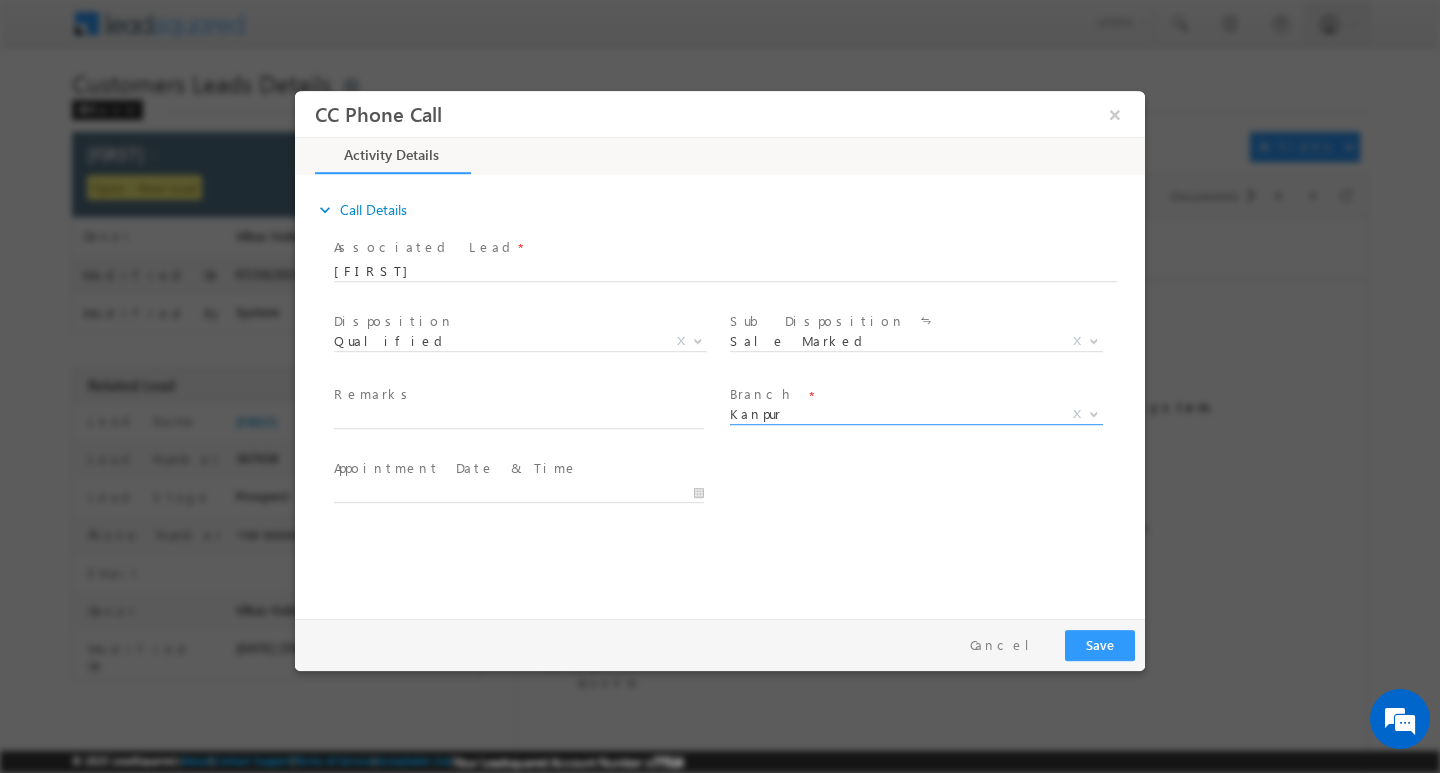 click on "[CITY] X" at bounding box center (916, 418) 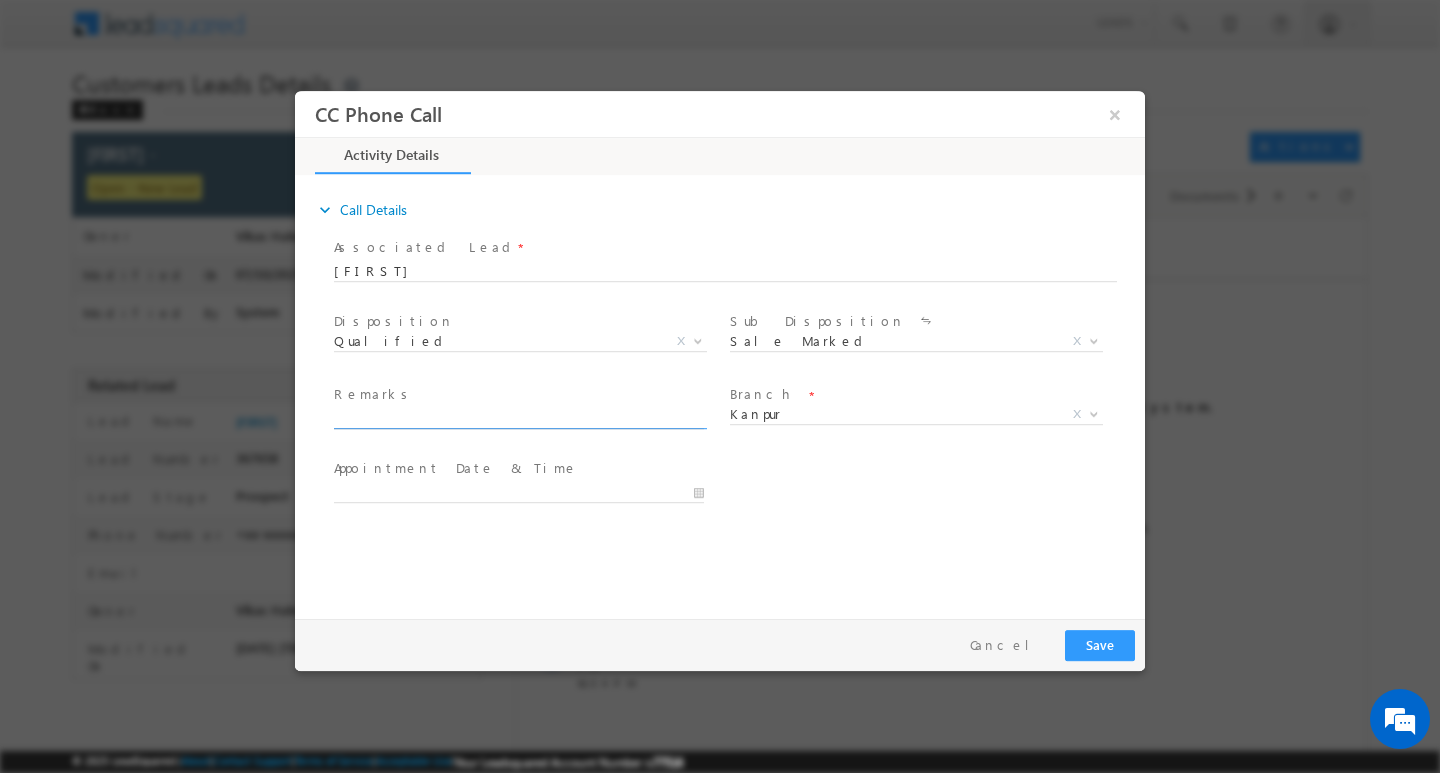 click at bounding box center (519, 418) 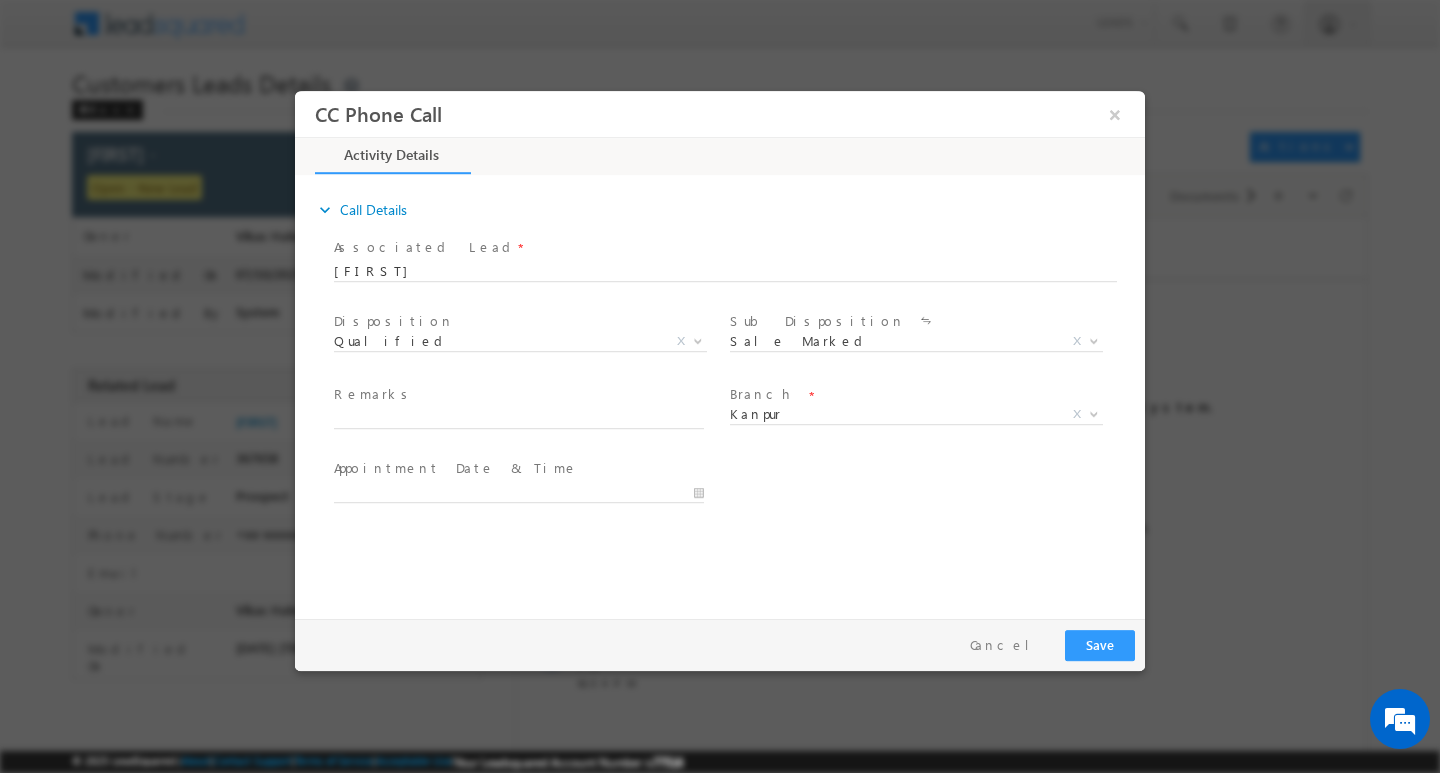 drag, startPoint x: 599, startPoint y: 771, endPoint x: 788, endPoint y: 694, distance: 204.08331 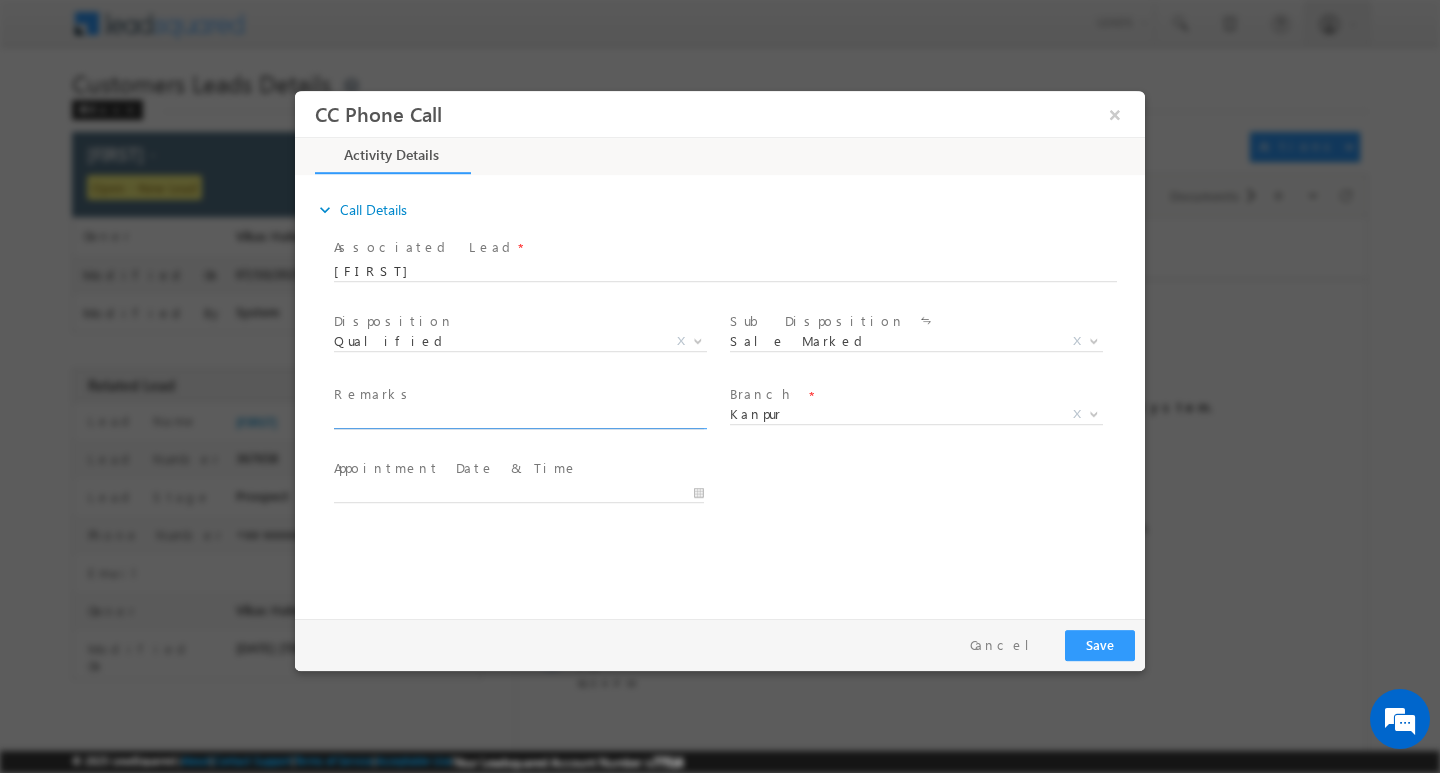 click at bounding box center (519, 418) 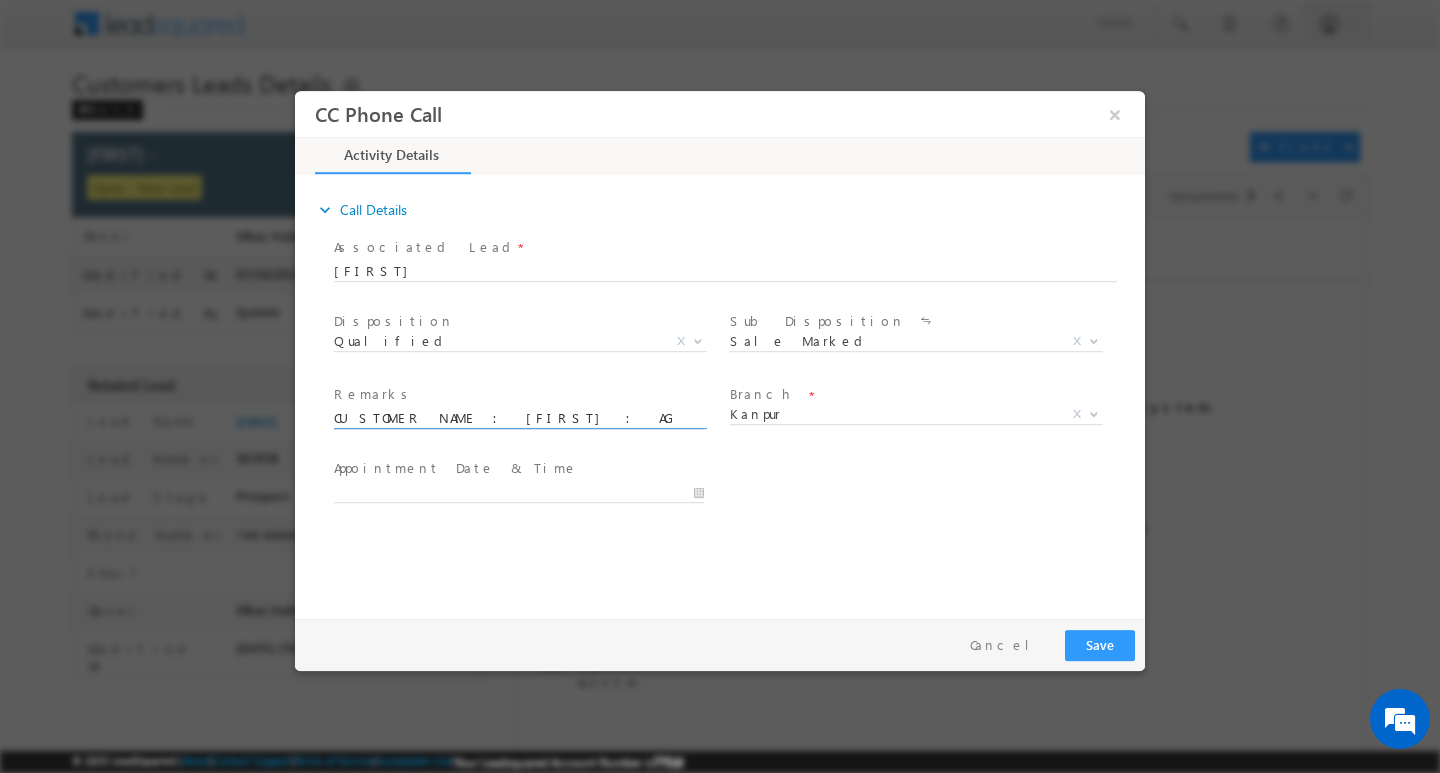 scroll, scrollTop: 0, scrollLeft: 986, axis: horizontal 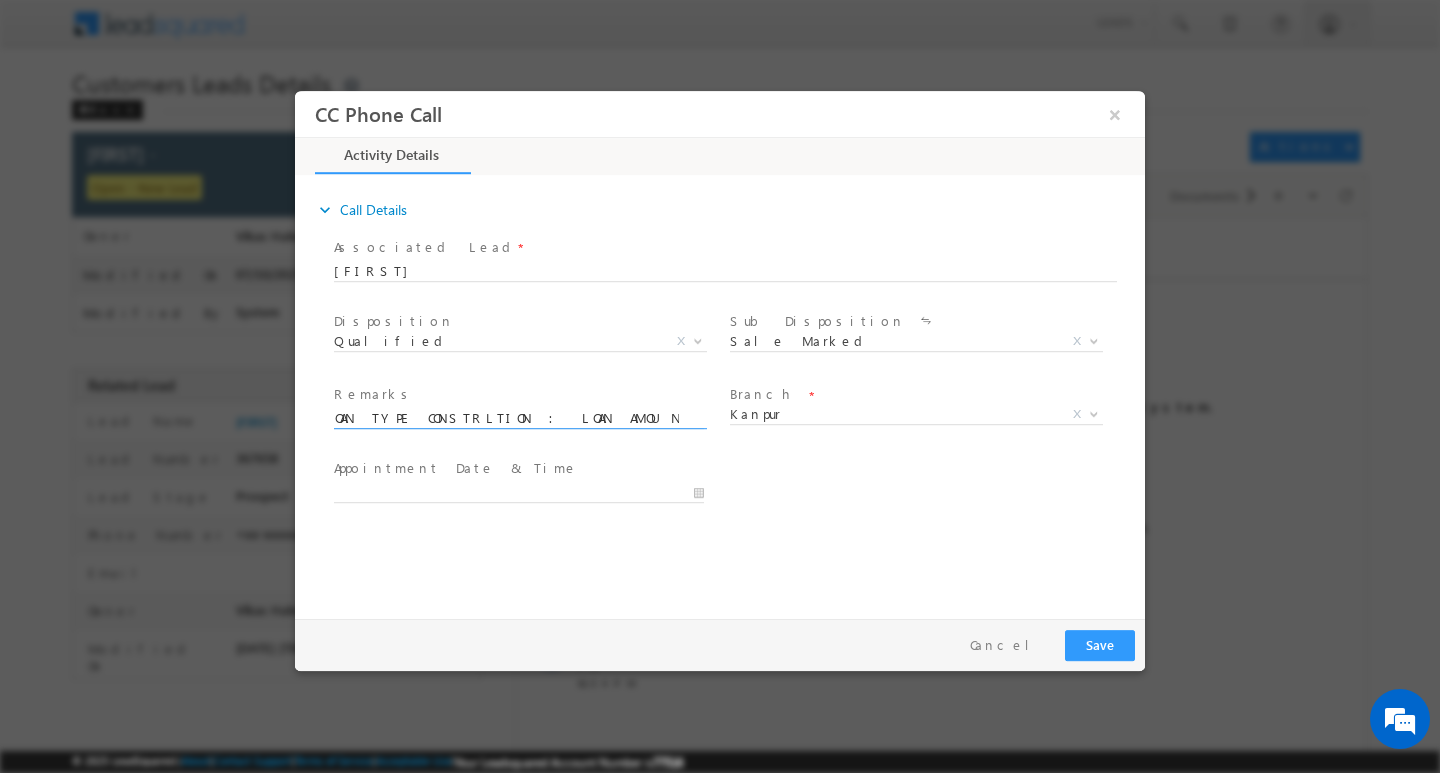 type on "CUSTOMER NAME : [FIRST] : AG [AGE]/ MOTHE INCOME [INCOME] ;  S WORK EXP [YEARS]Y / LOAN TYPE CONSTRLTION : LOAN AMOUNT [AMOUNT] : PROPERTY TYPE MC /    SELF EMPLOYED / AAD : [STREET]   [STREET]  [CITY] / [STATE] / [POSTAL_CODE]" 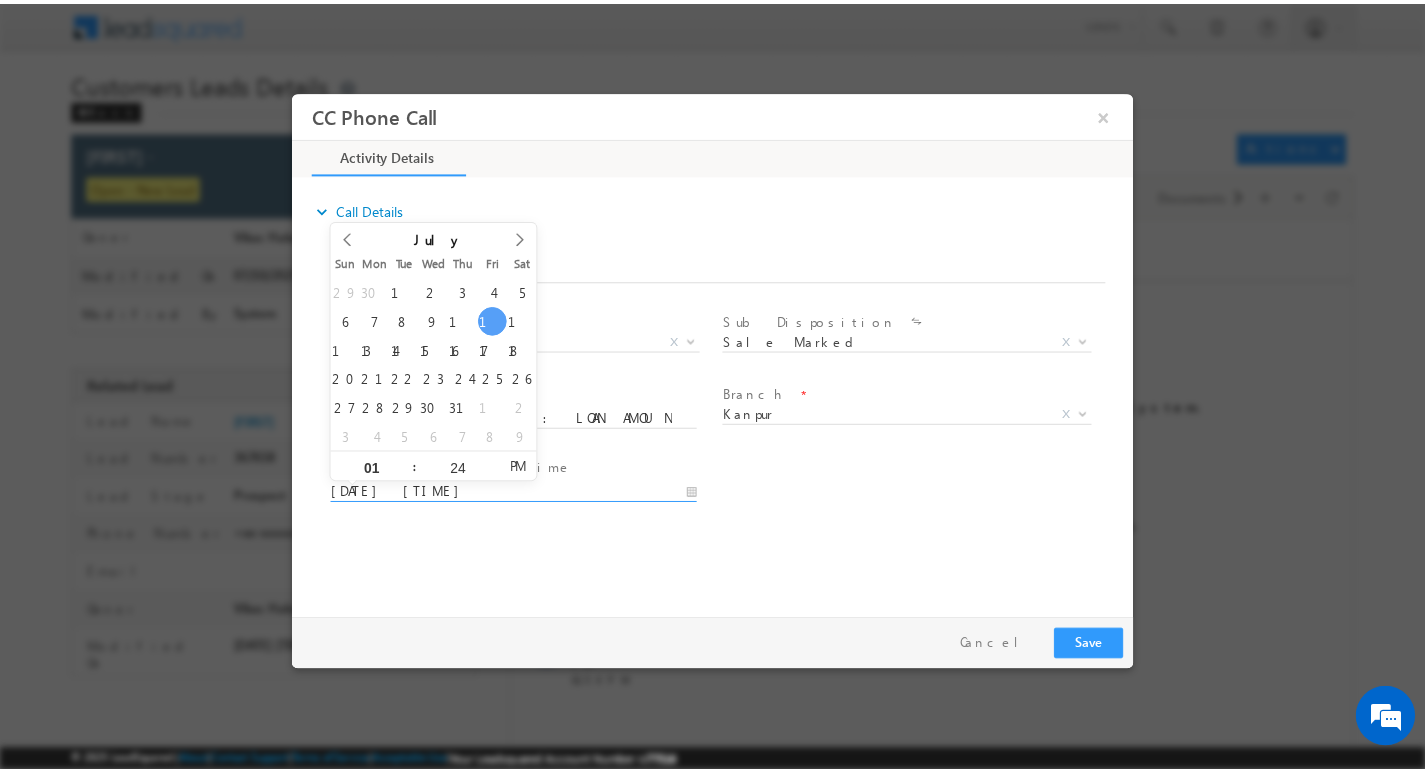 scroll, scrollTop: 0, scrollLeft: 0, axis: both 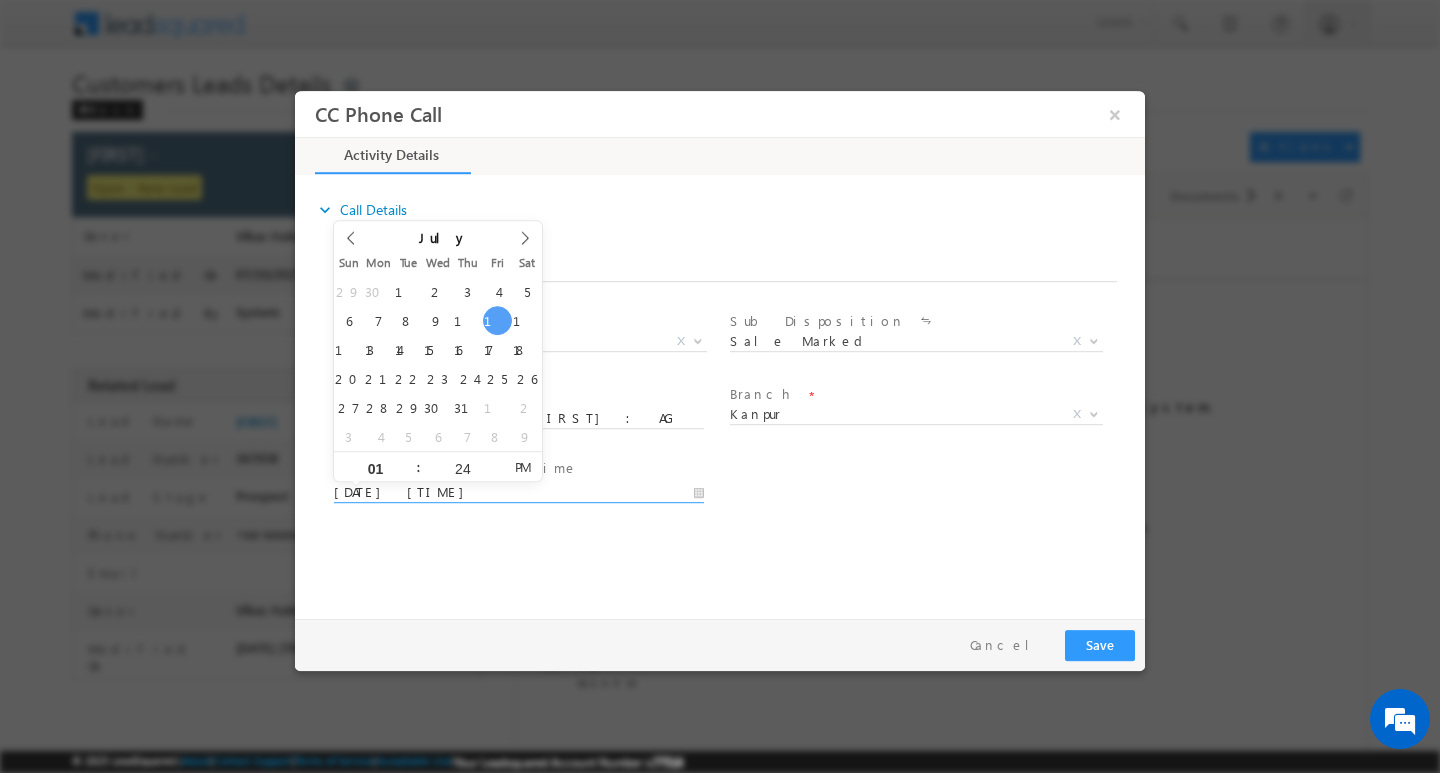 click on "[DATE] [TIME]" at bounding box center [519, 492] 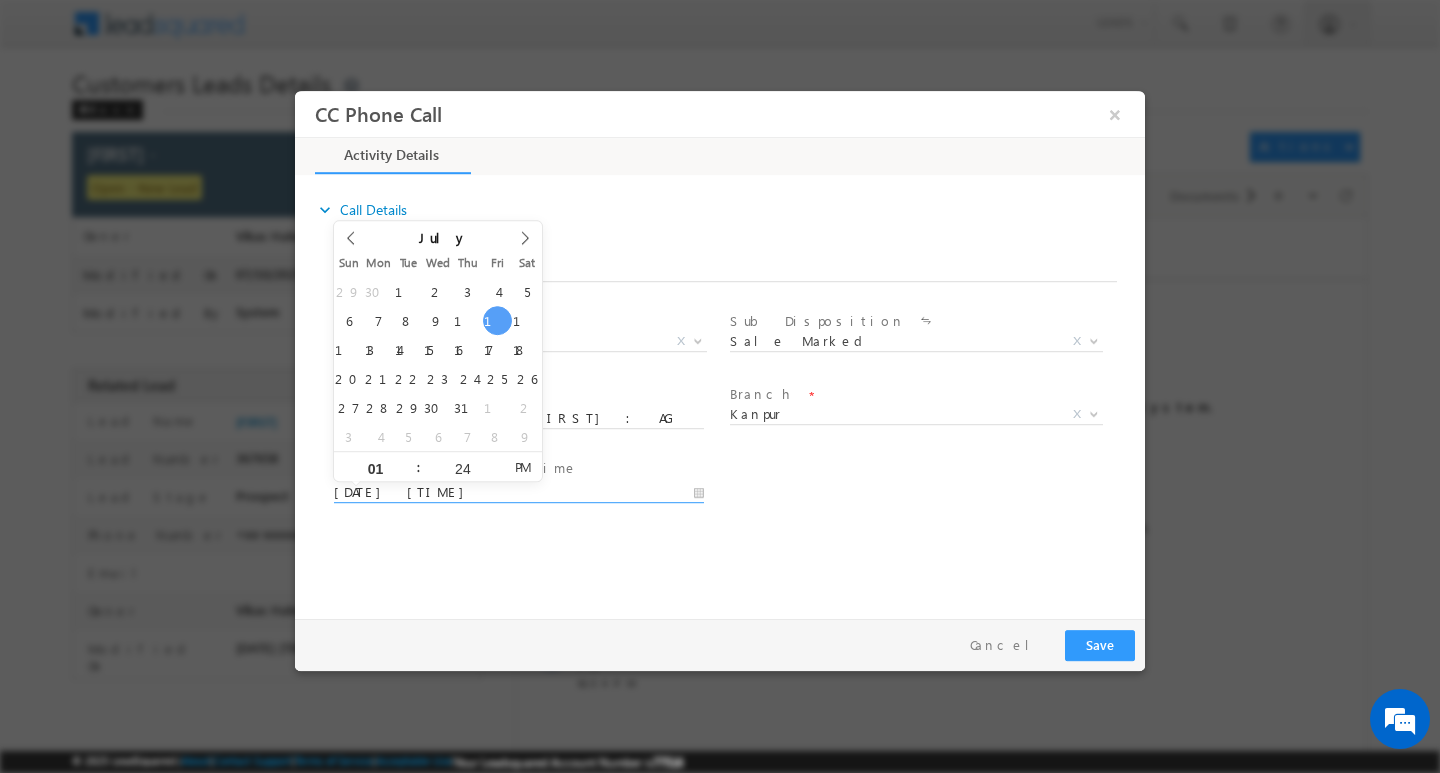 click on "[DATE] [TIME]" at bounding box center (519, 492) 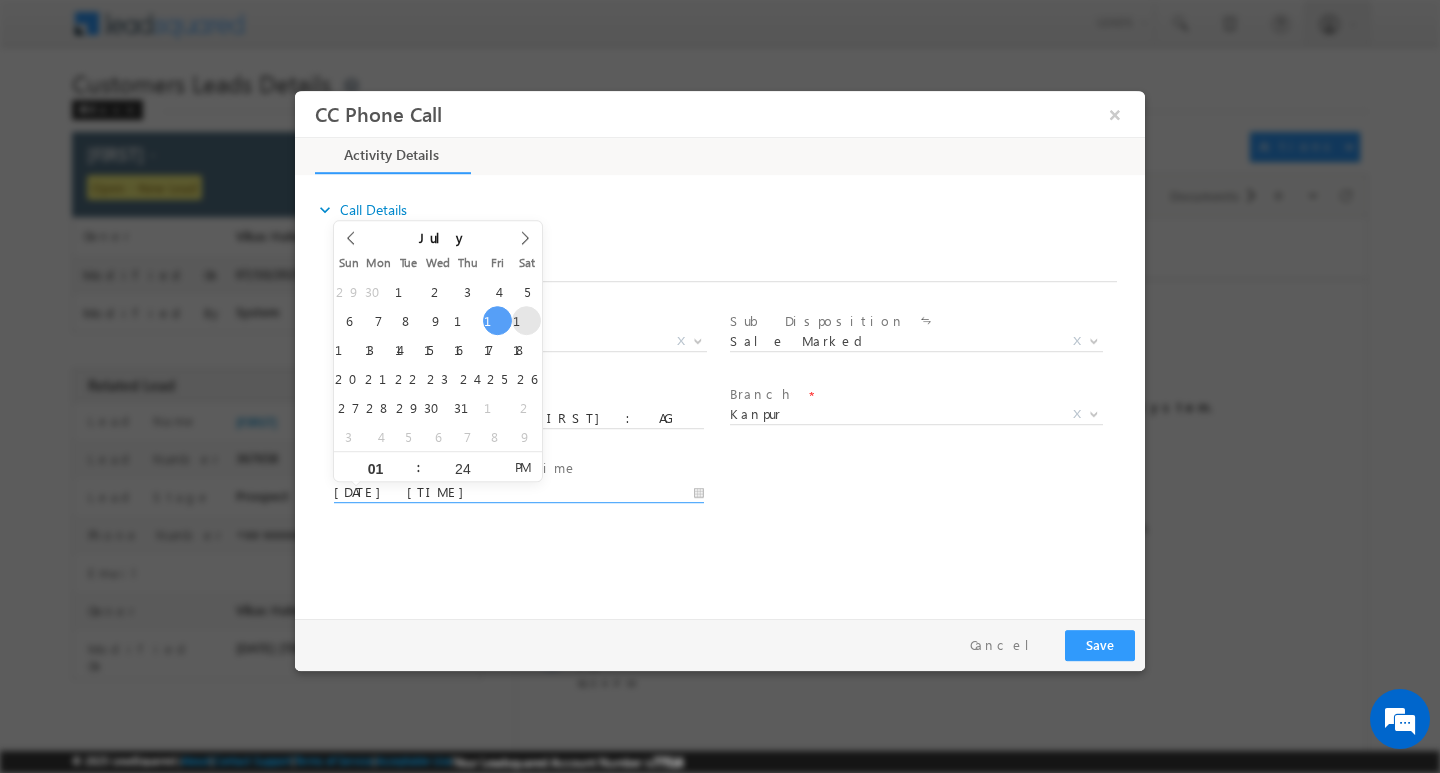 type on "[DATE] [TIME]" 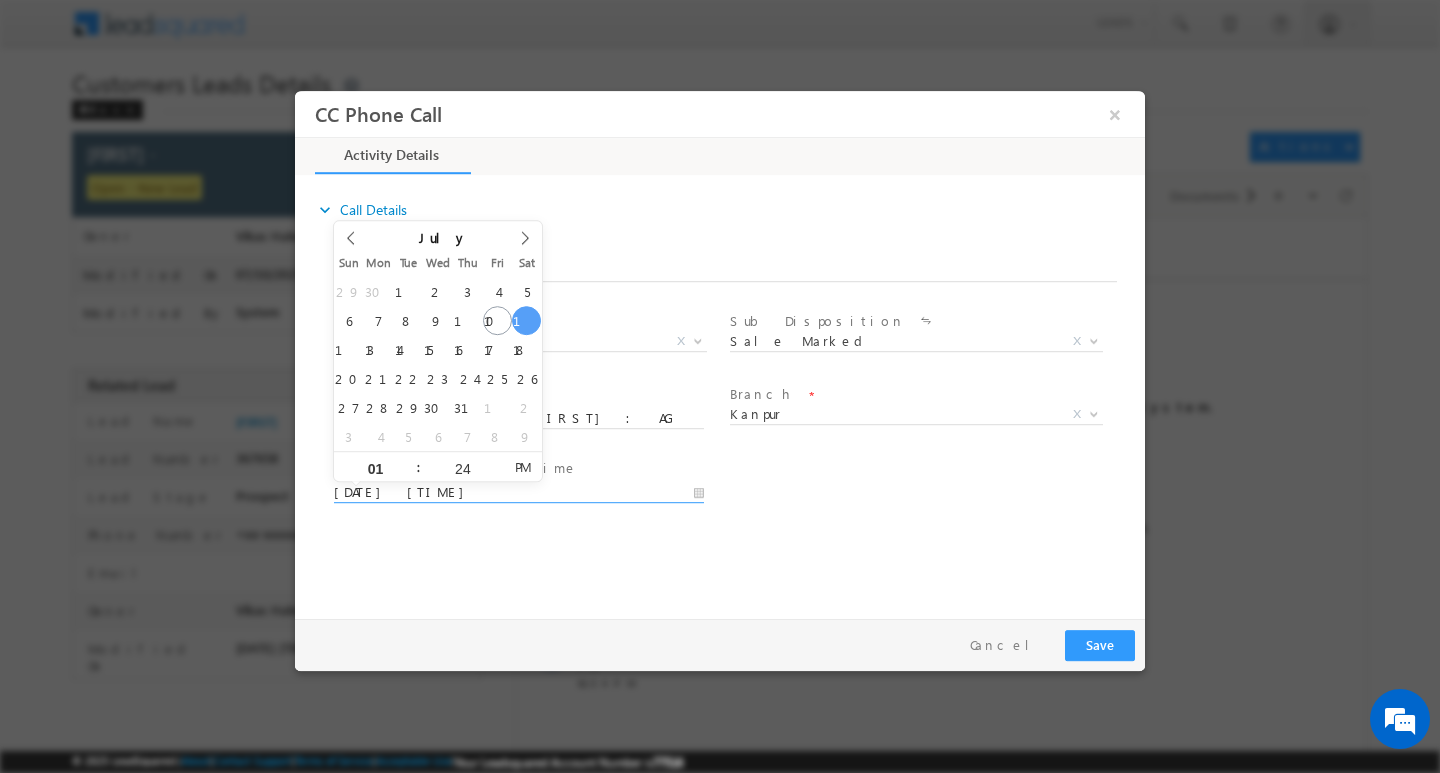 click on "Pay & Save
Save
Cancel" at bounding box center (725, 644) 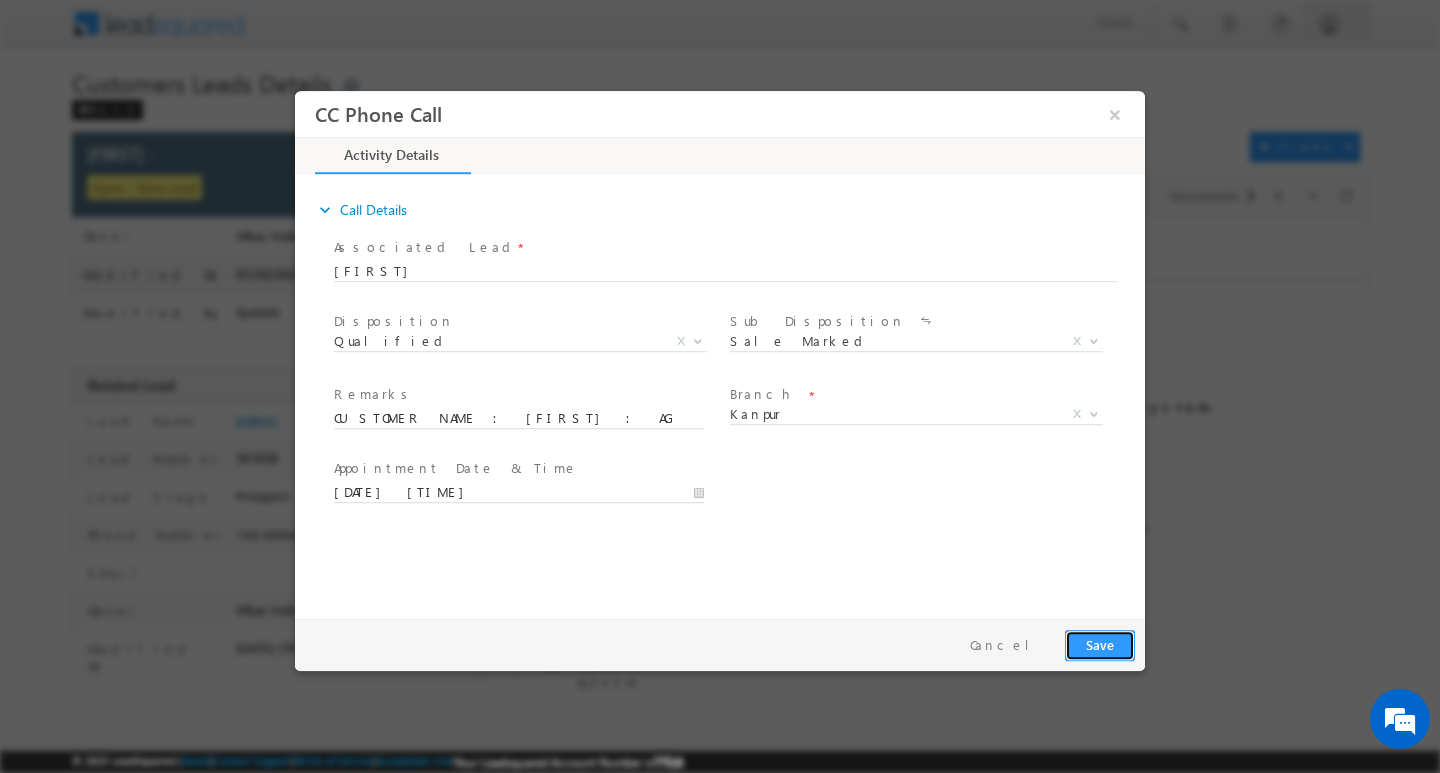 click on "Save" at bounding box center [1100, 644] 